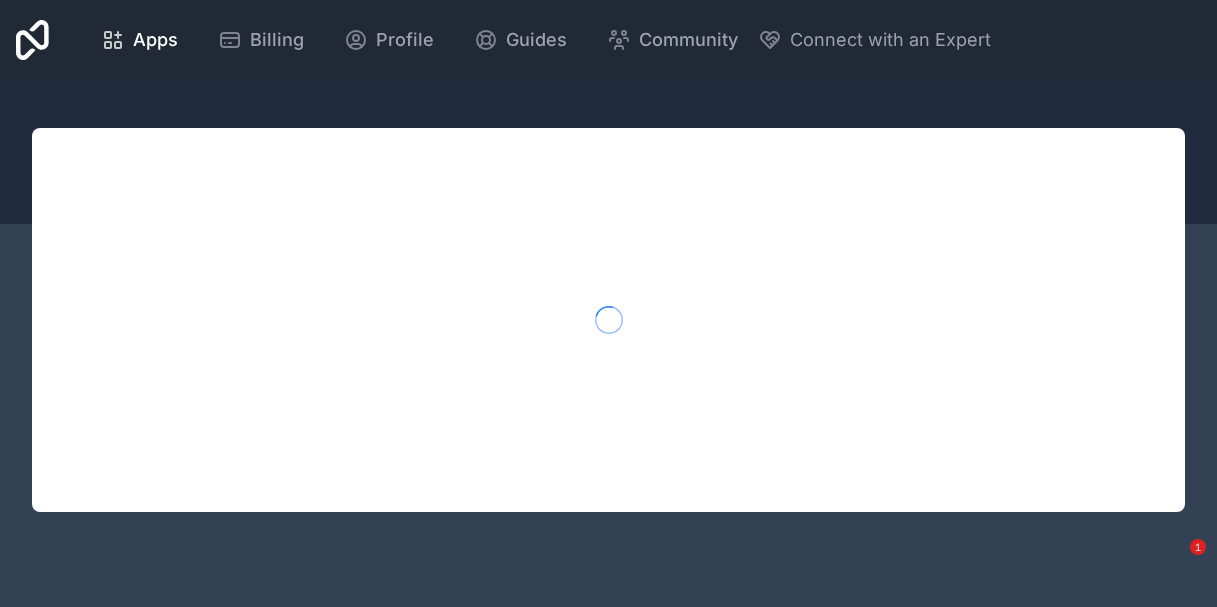 scroll, scrollTop: 0, scrollLeft: 0, axis: both 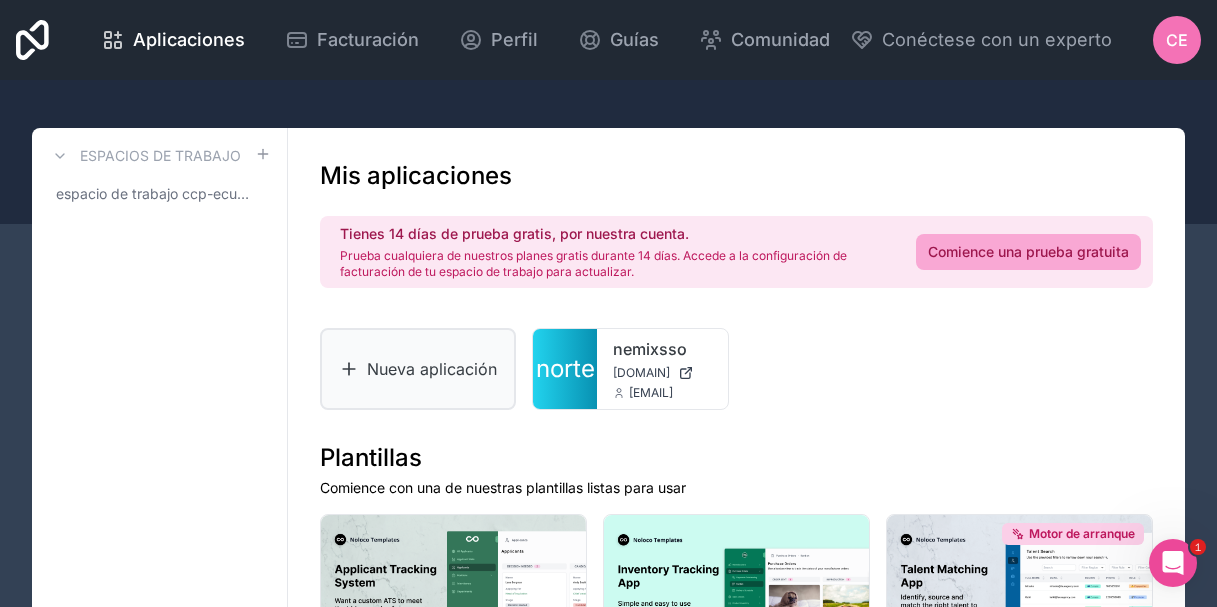 click on "Nueva aplicación" at bounding box center [432, 369] 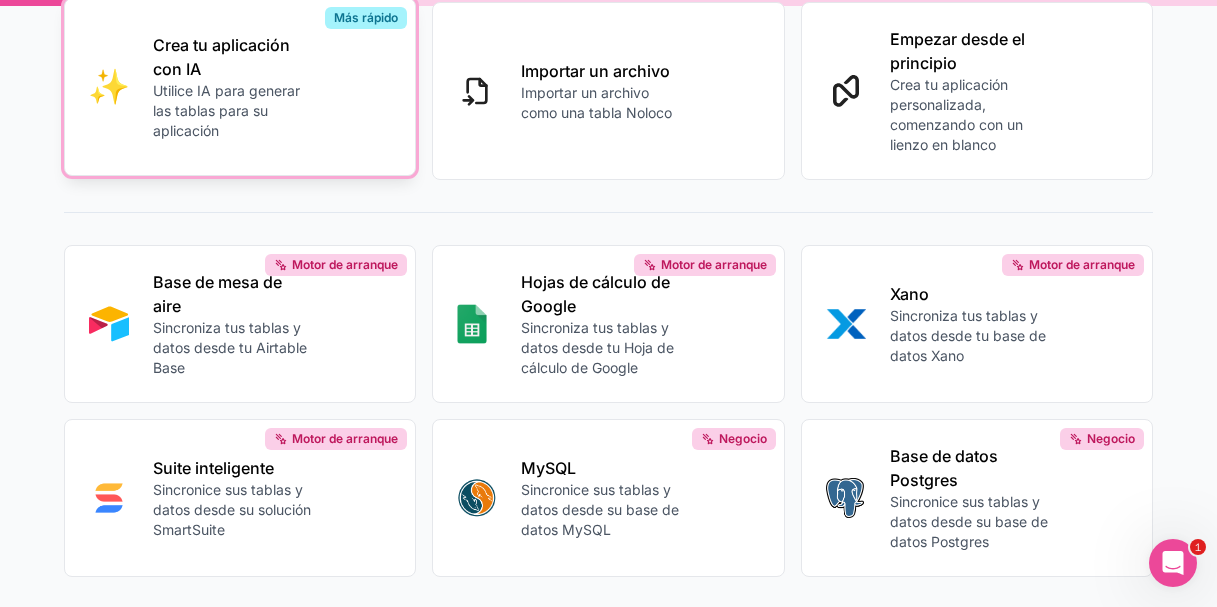 scroll, scrollTop: 121, scrollLeft: 0, axis: vertical 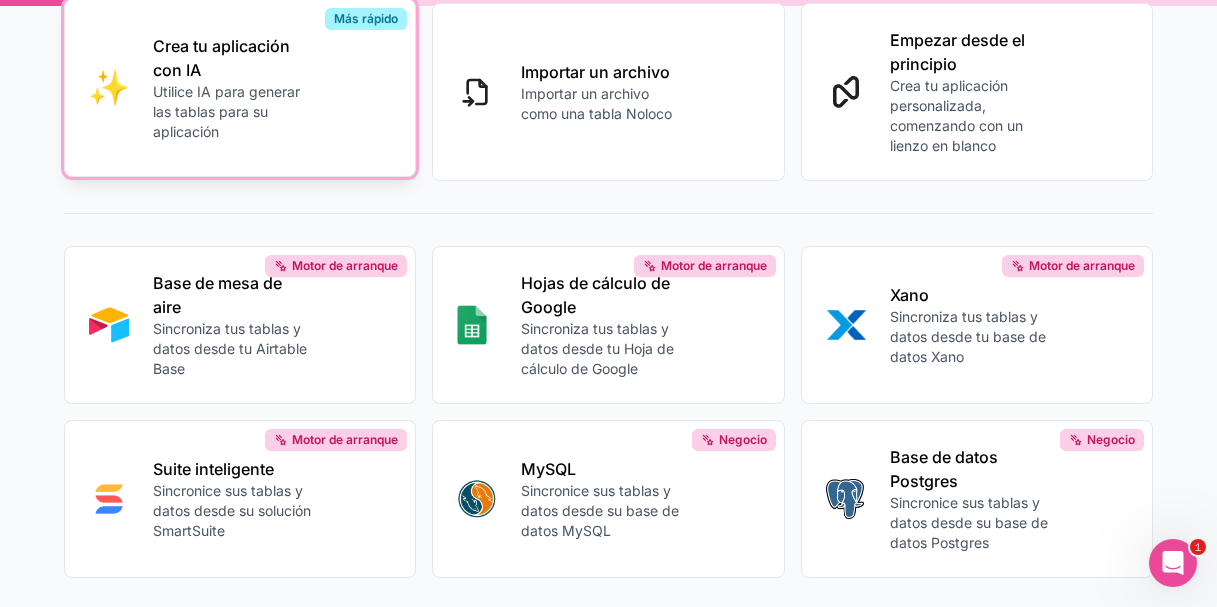 click on "Crea tu aplicación con IA" at bounding box center [232, 58] 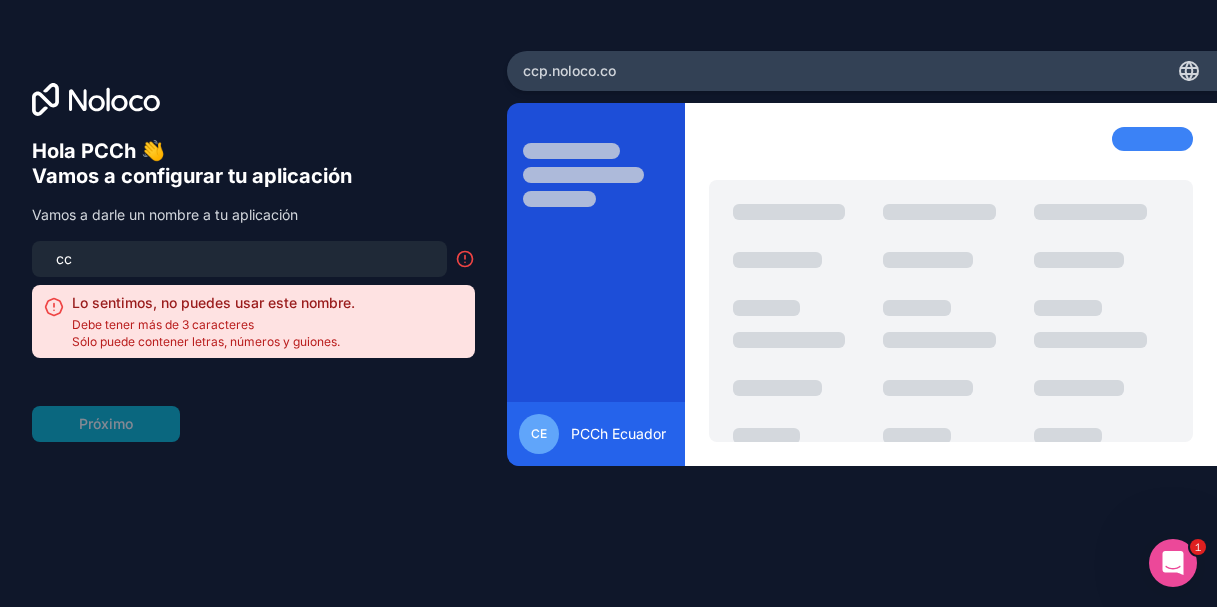 type on "c" 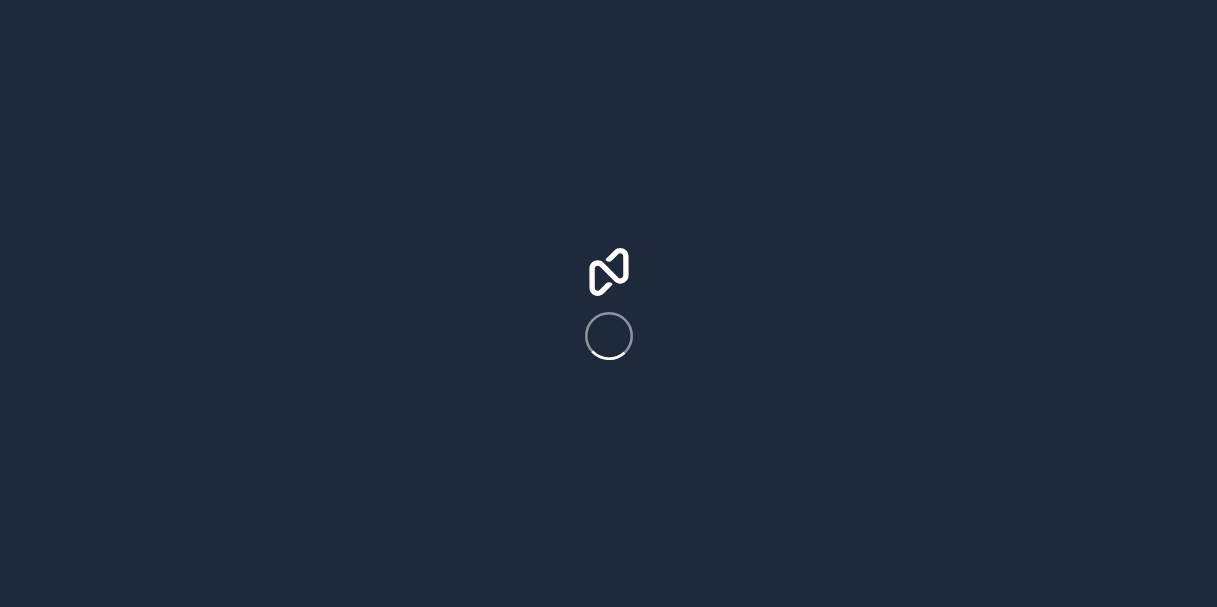 scroll, scrollTop: 0, scrollLeft: 0, axis: both 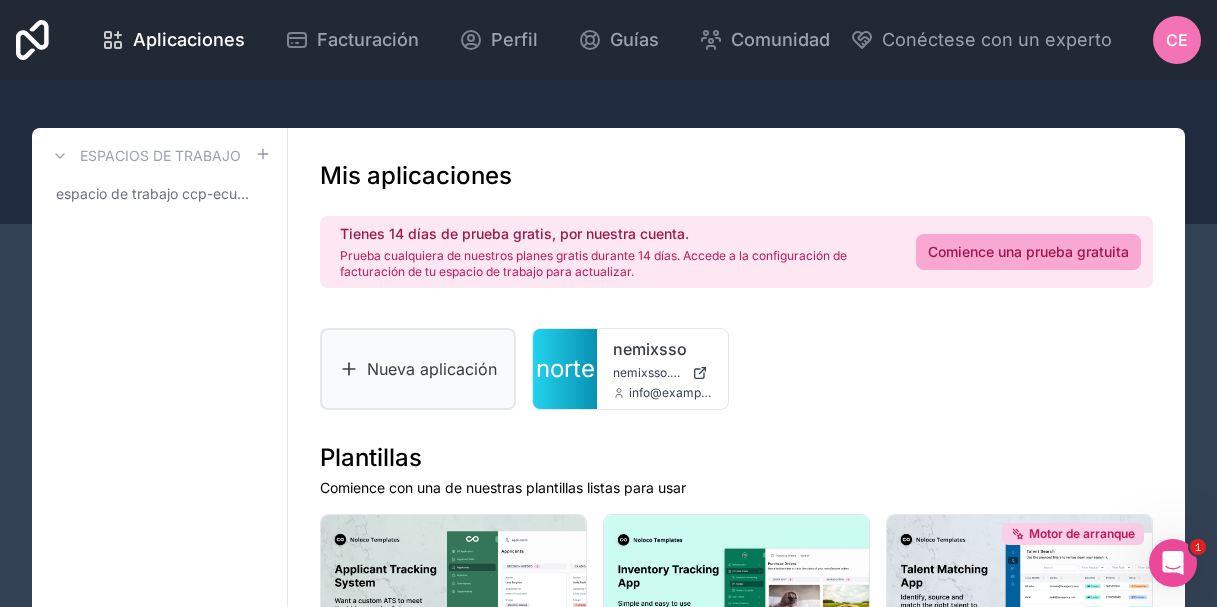 click on "Nueva aplicación" at bounding box center (432, 369) 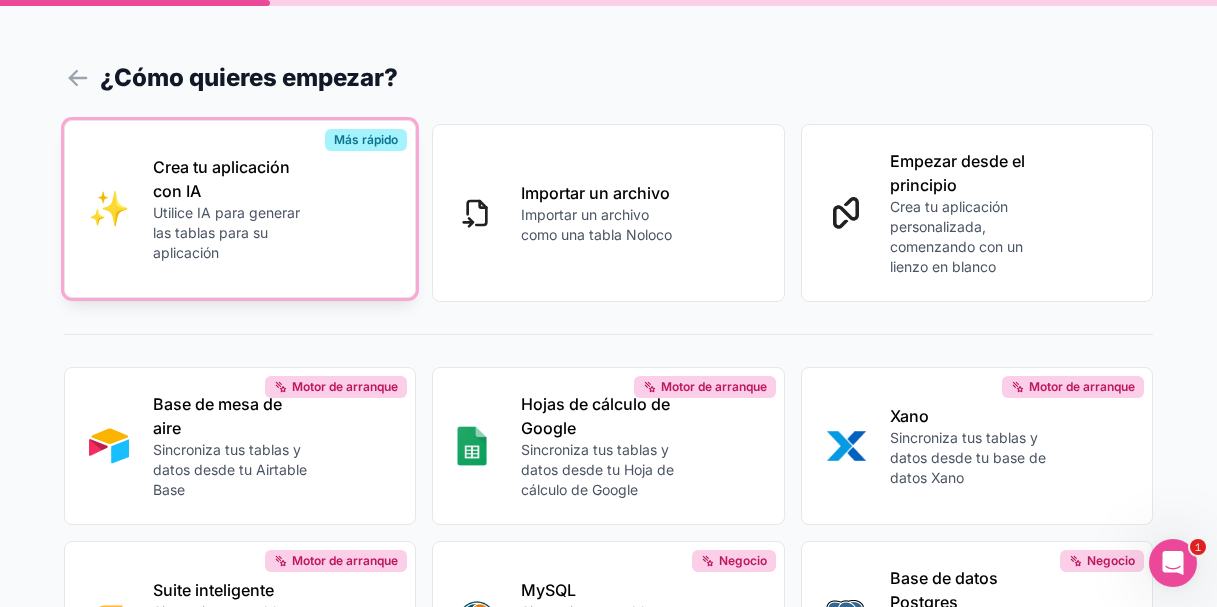 click on "Crea tu aplicación con IA" at bounding box center [232, 179] 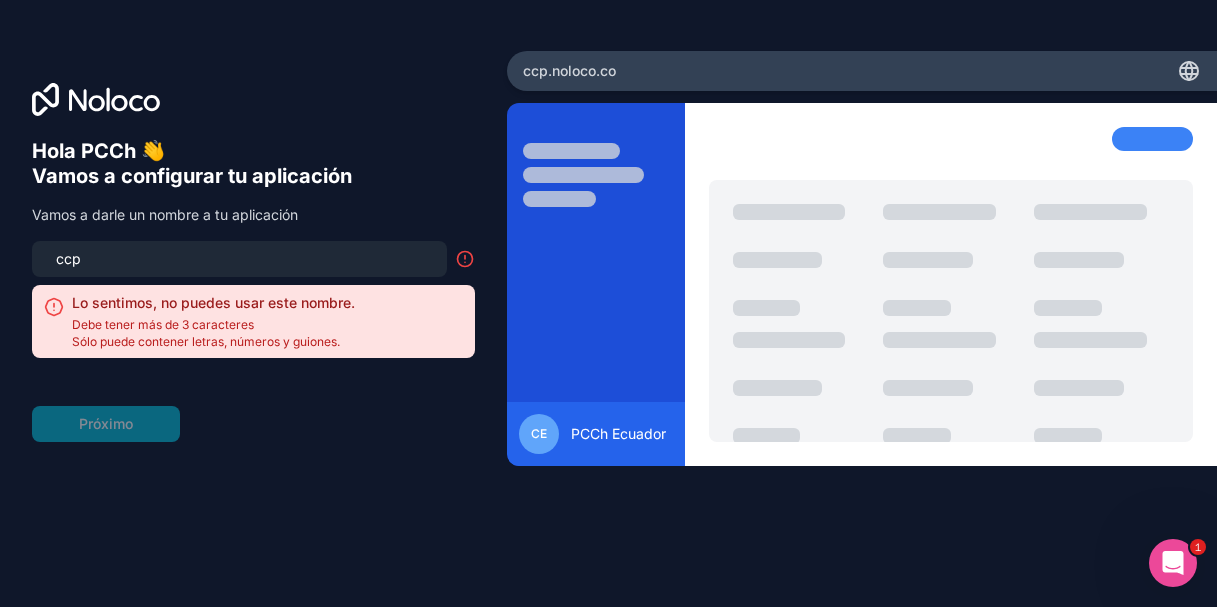 click on "ccp" at bounding box center (239, 259) 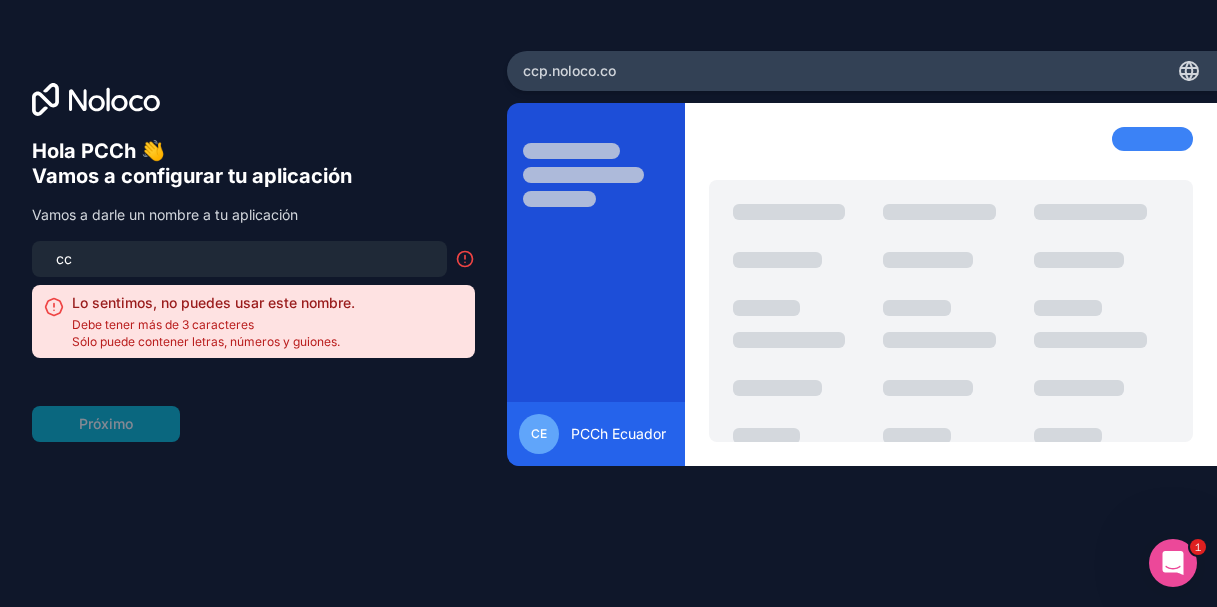 type on "c" 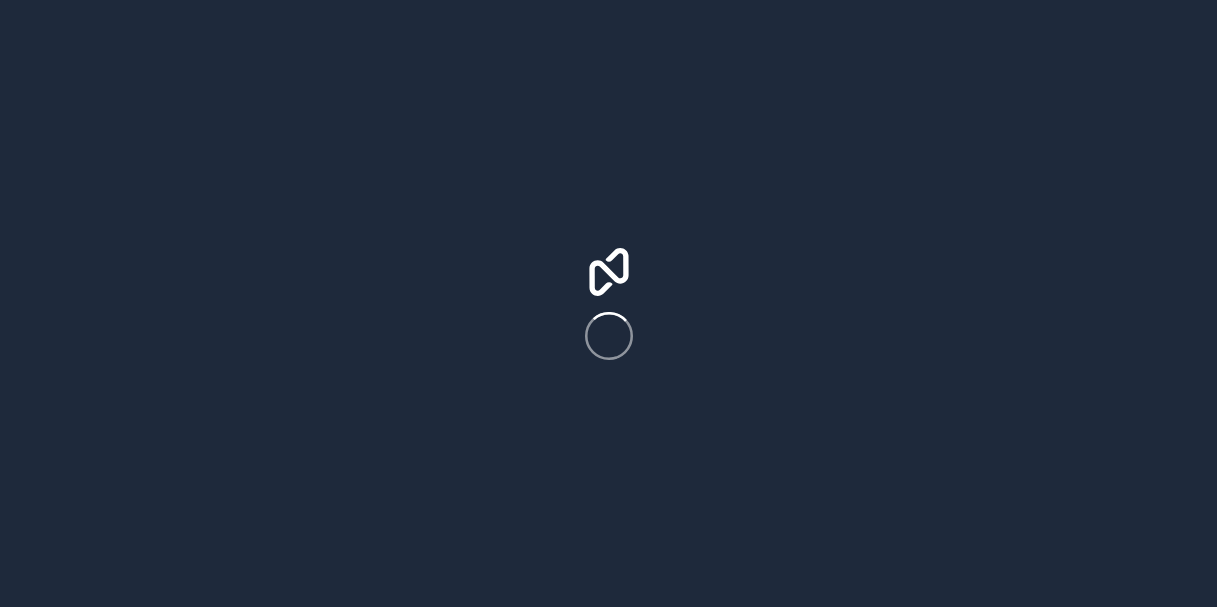 scroll, scrollTop: 0, scrollLeft: 0, axis: both 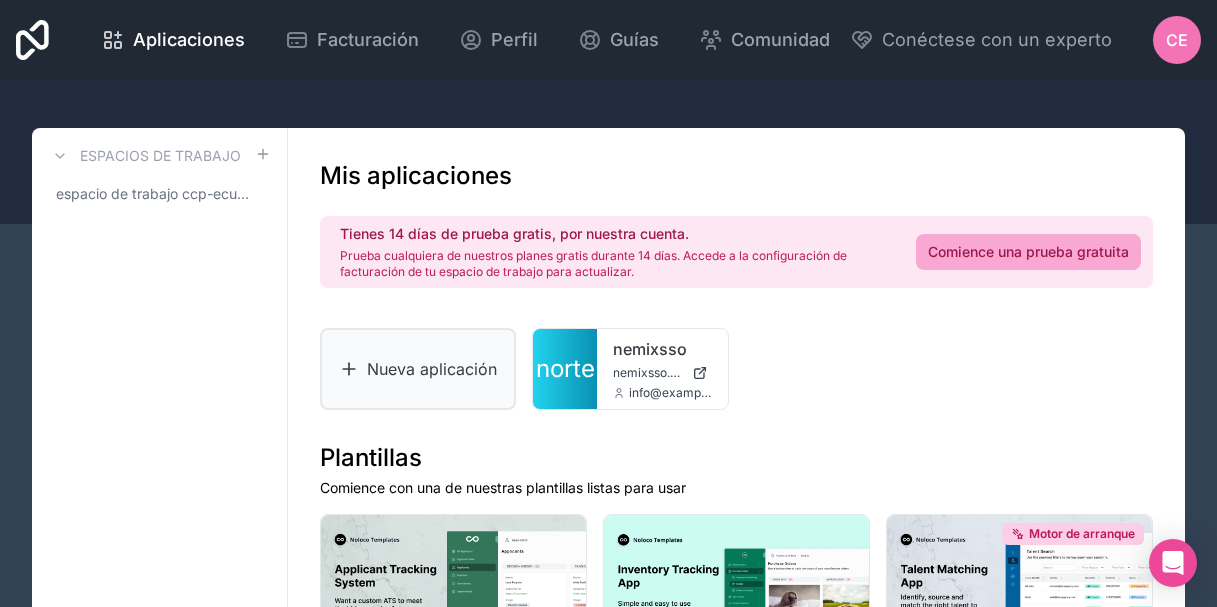 click on "Nueva aplicación" at bounding box center [432, 369] 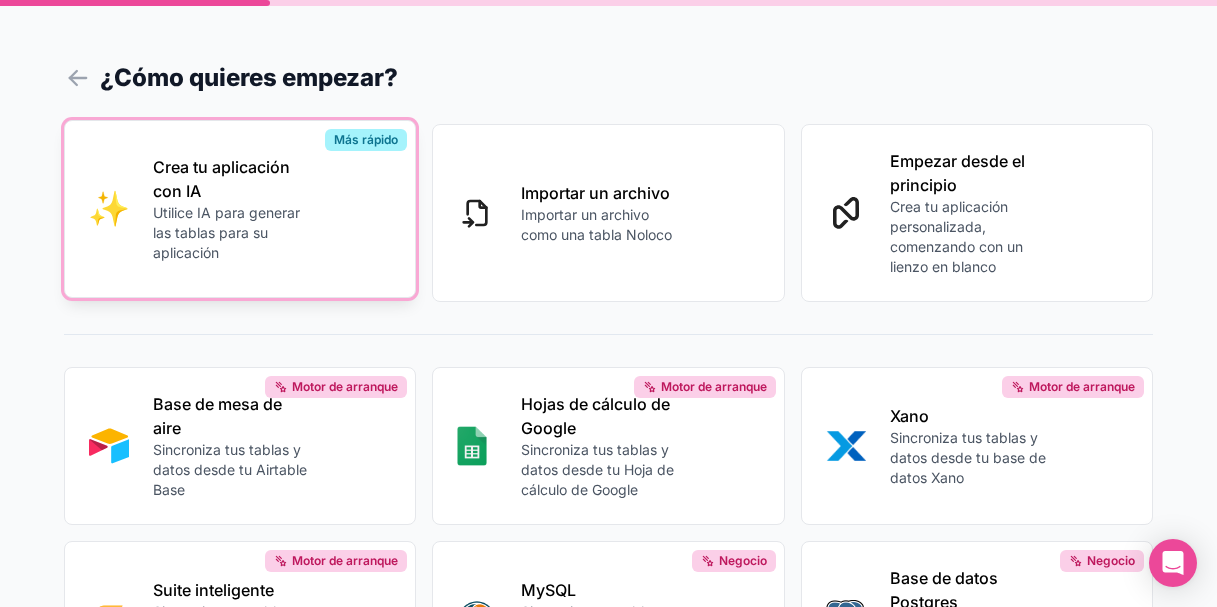 click on "Utilice IA para generar las tablas para su aplicación" at bounding box center (226, 232) 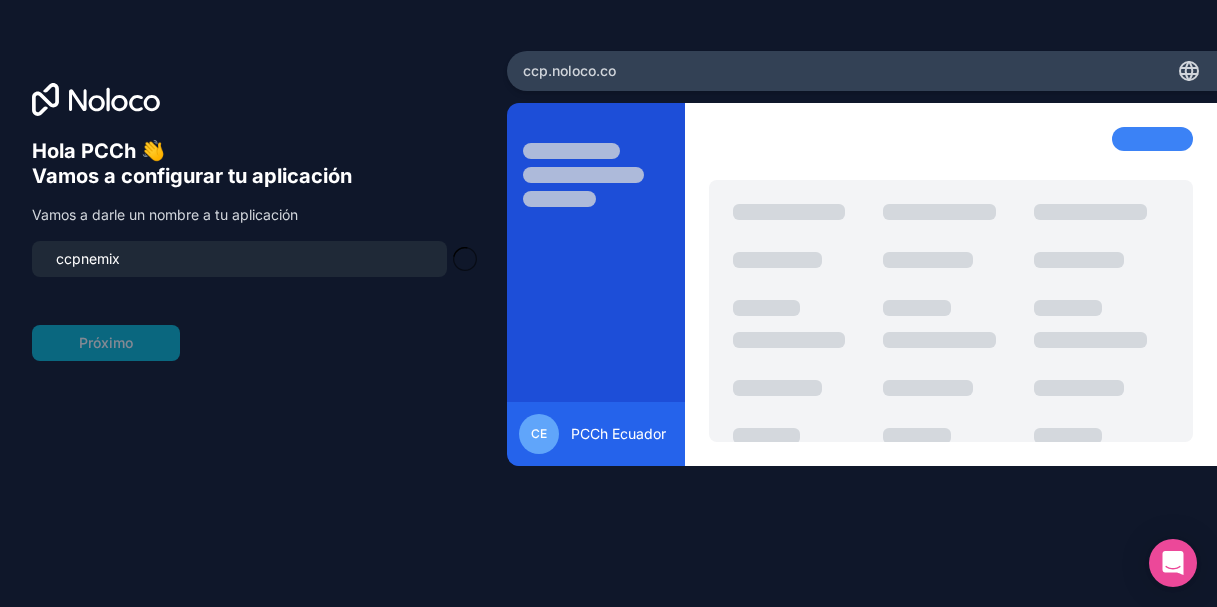 click on "ccpnemix" at bounding box center [239, 259] 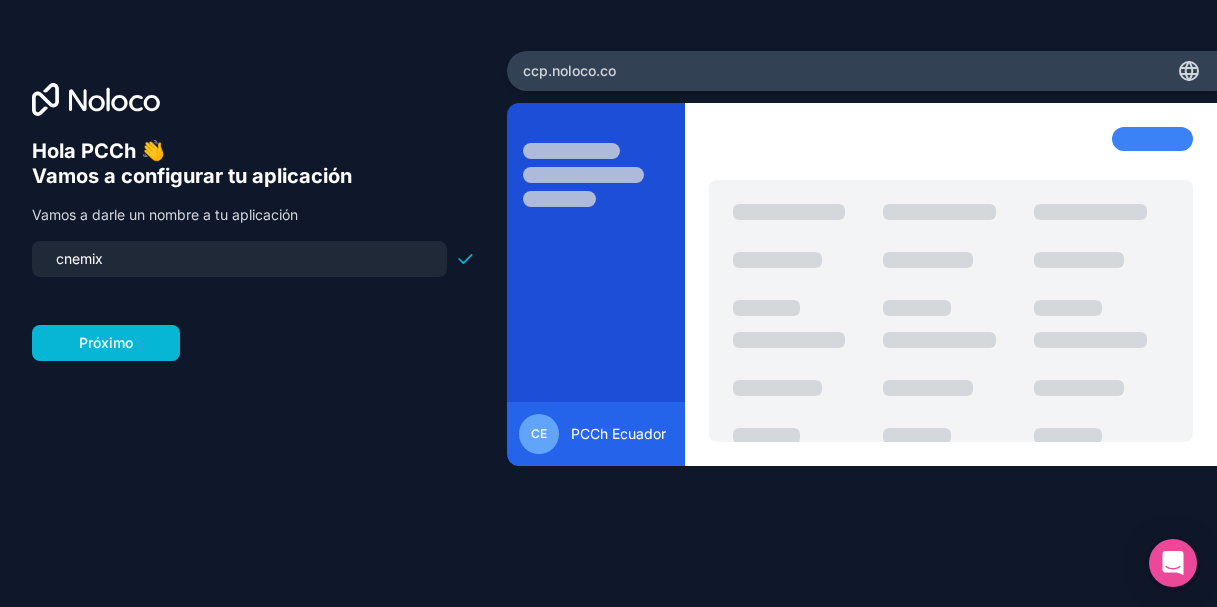 type on "nemix" 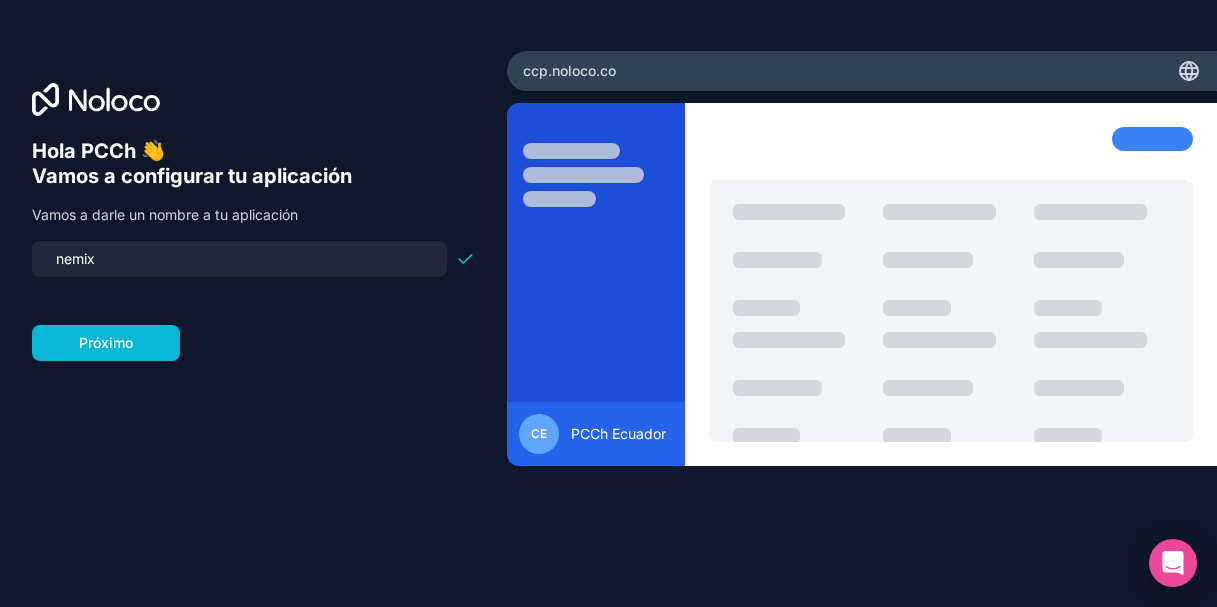 click on "nemix" at bounding box center [239, 259] 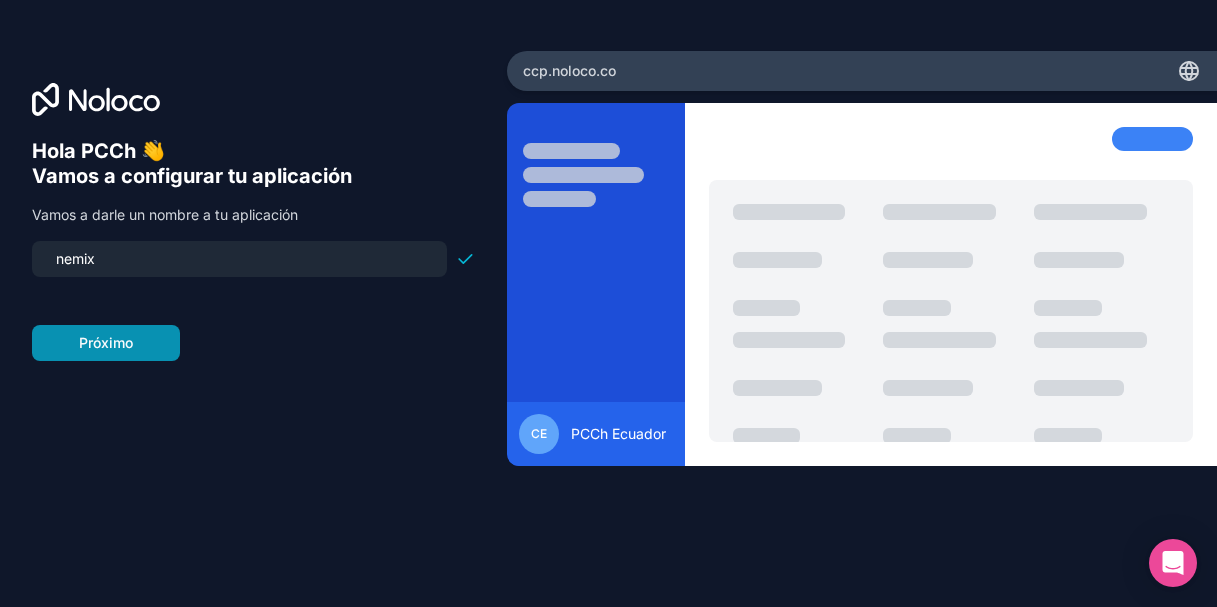 click on "Próximo" at bounding box center (106, 342) 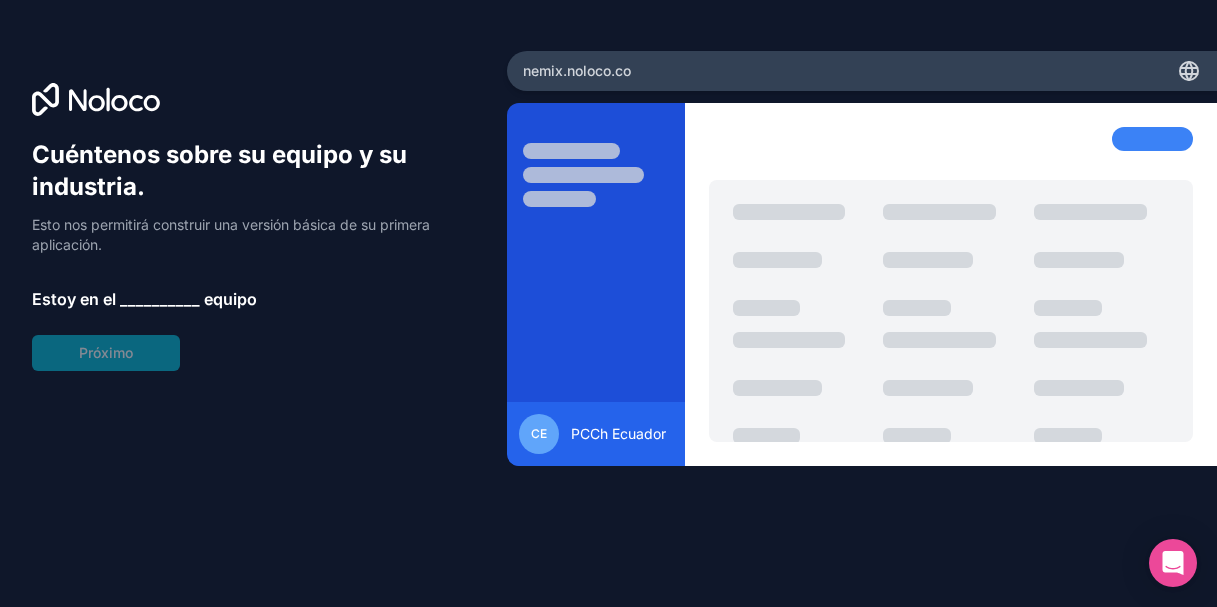 click on "__________" at bounding box center (160, 299) 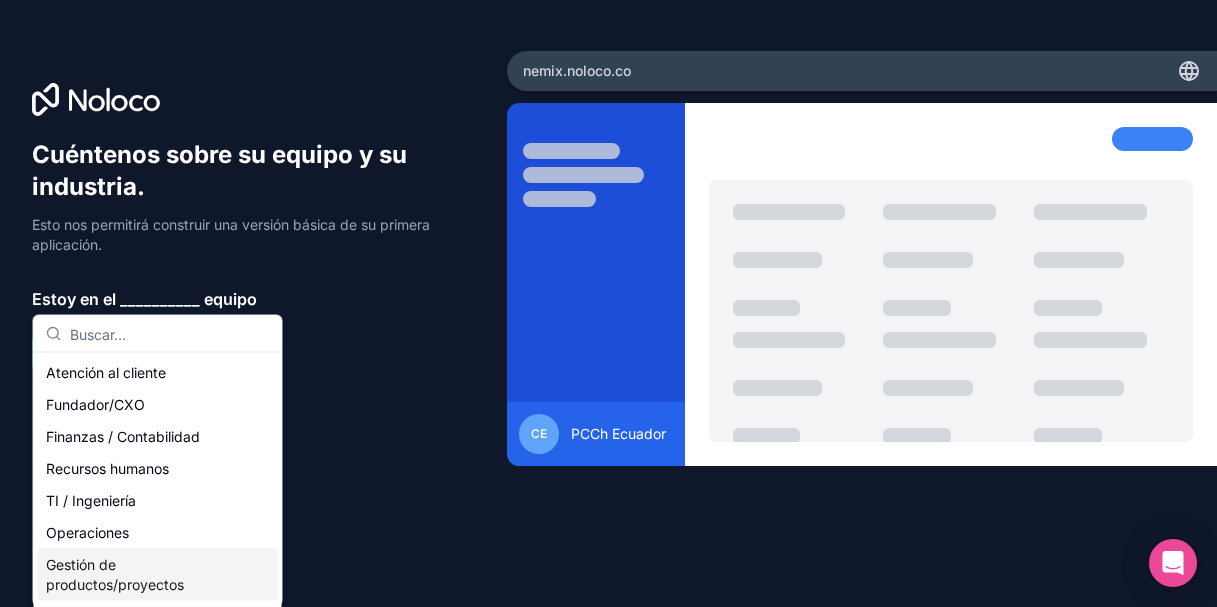 click on "Gestión de productos/proyectos" at bounding box center (146, 575) 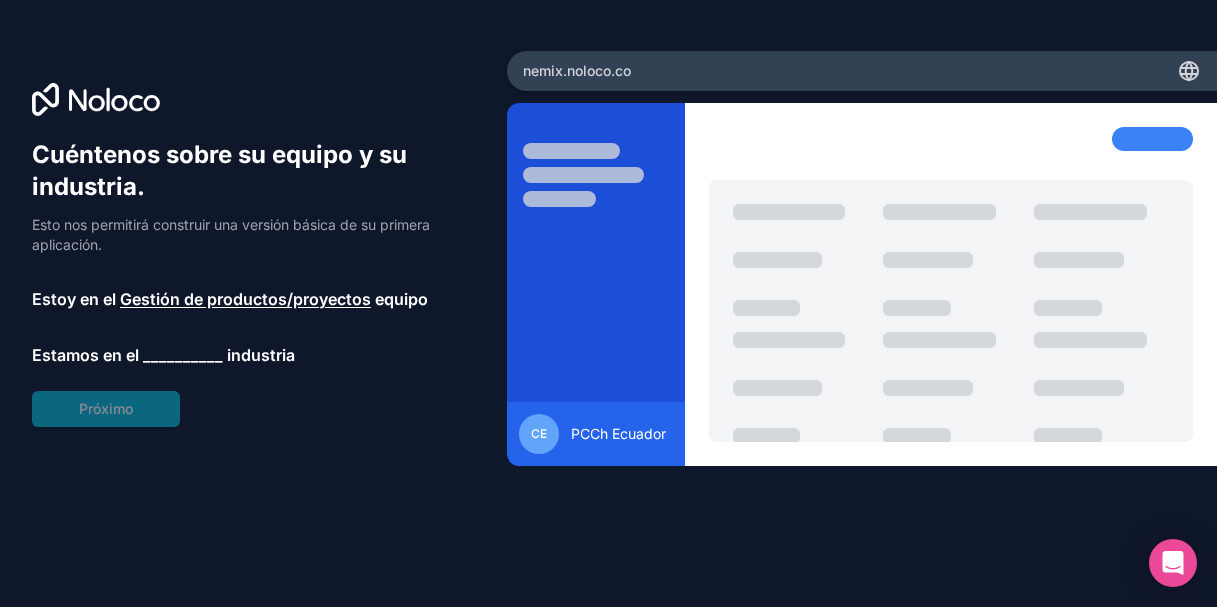 click on "__________" at bounding box center (183, 355) 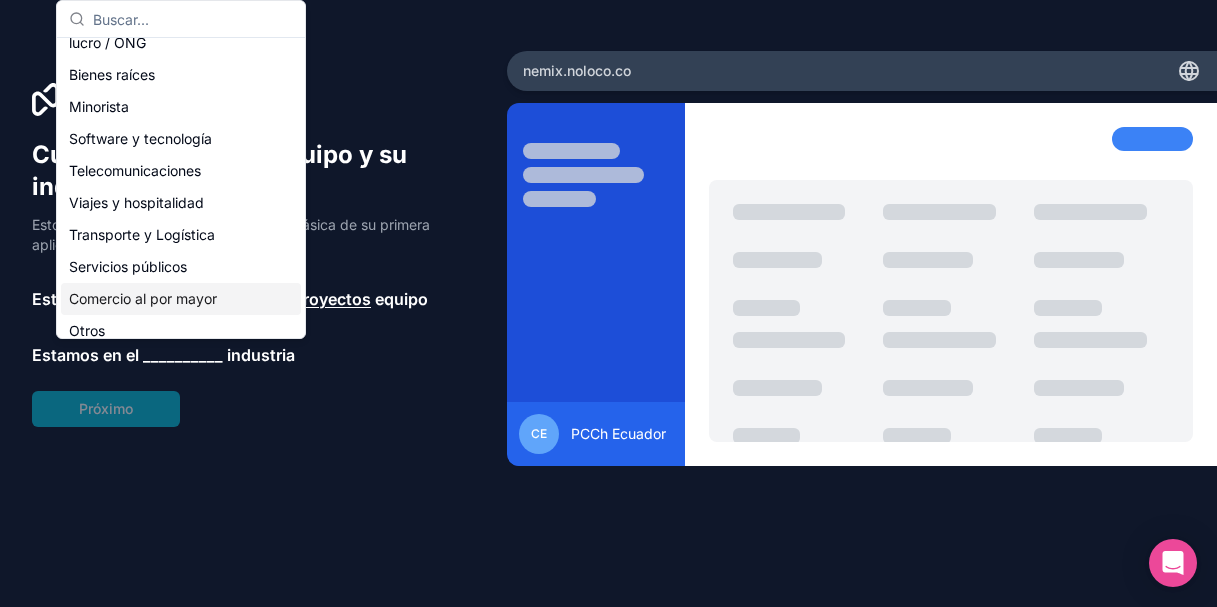 scroll, scrollTop: 452, scrollLeft: 0, axis: vertical 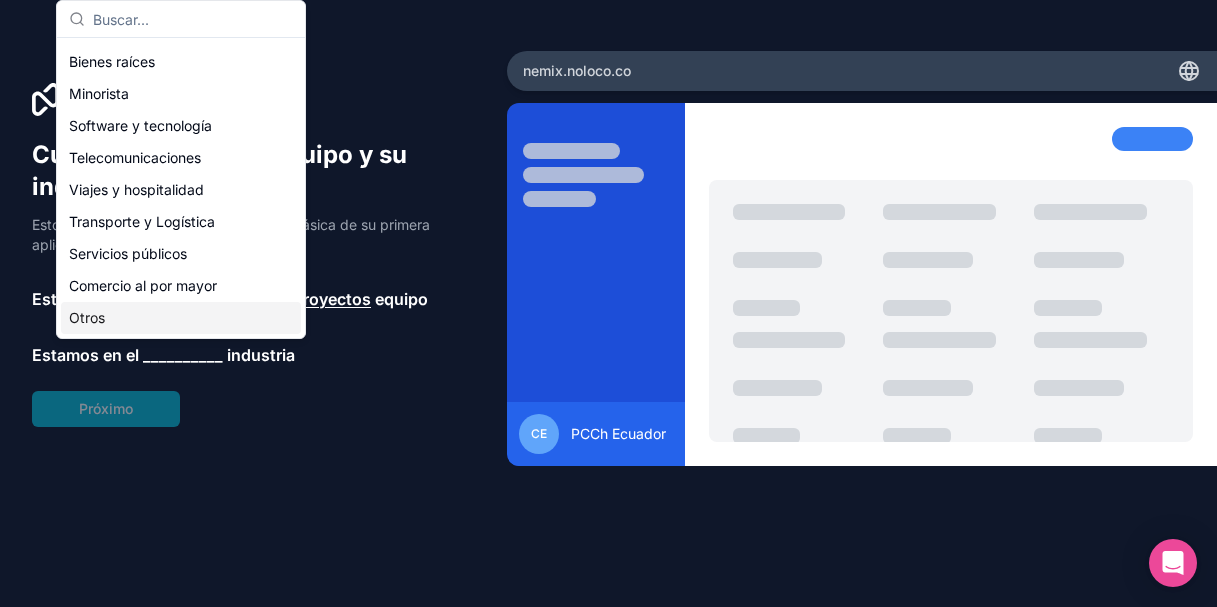 click on "Otros" at bounding box center (181, 318) 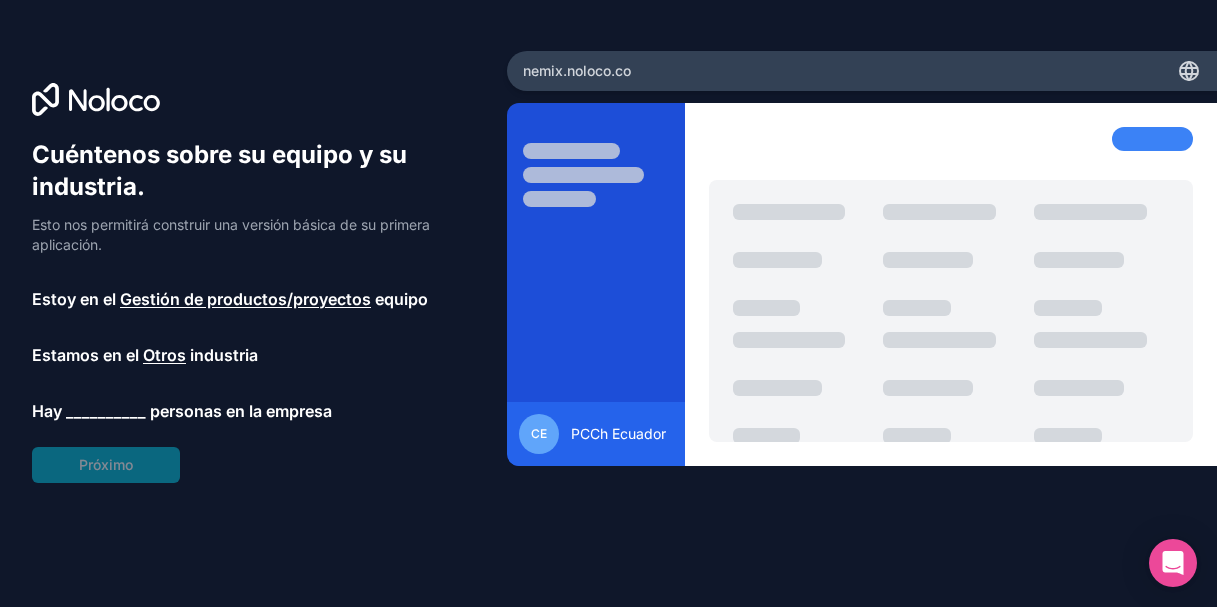 click on "__________" at bounding box center (106, 411) 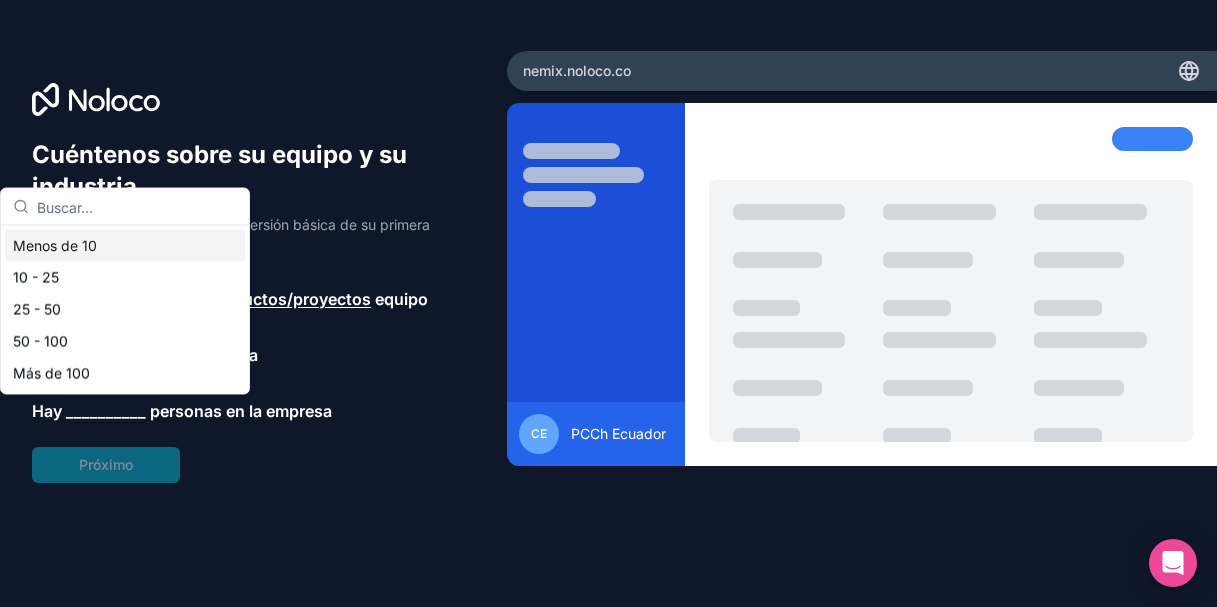 click on "Menos de 10" at bounding box center (125, 246) 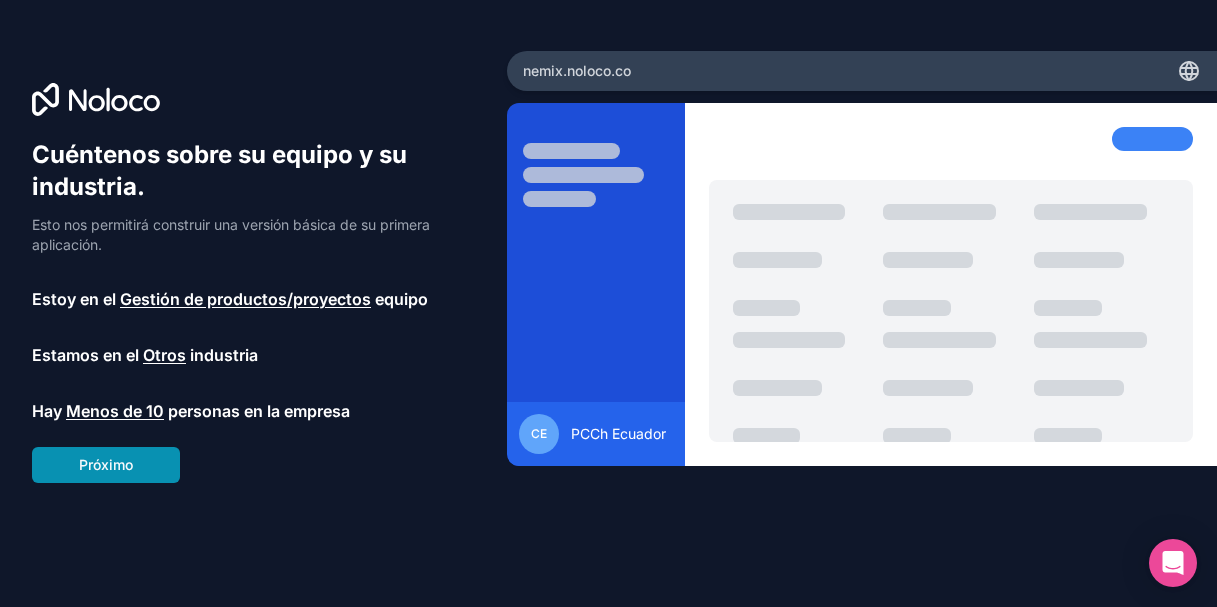 click on "Próximo" at bounding box center [106, 464] 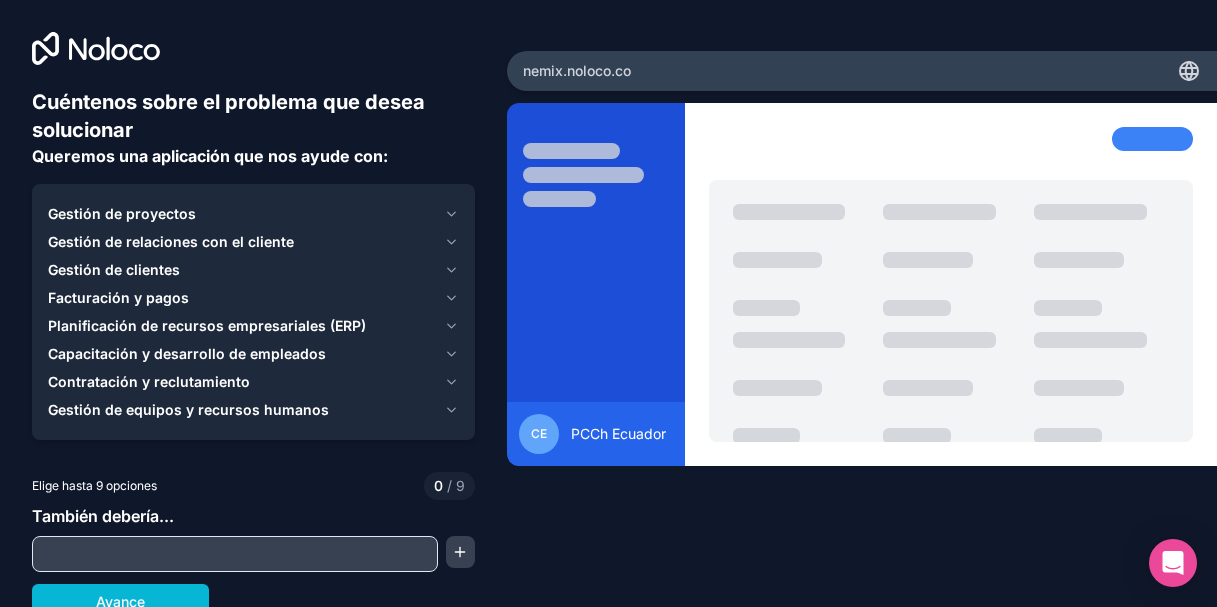scroll, scrollTop: 13, scrollLeft: 0, axis: vertical 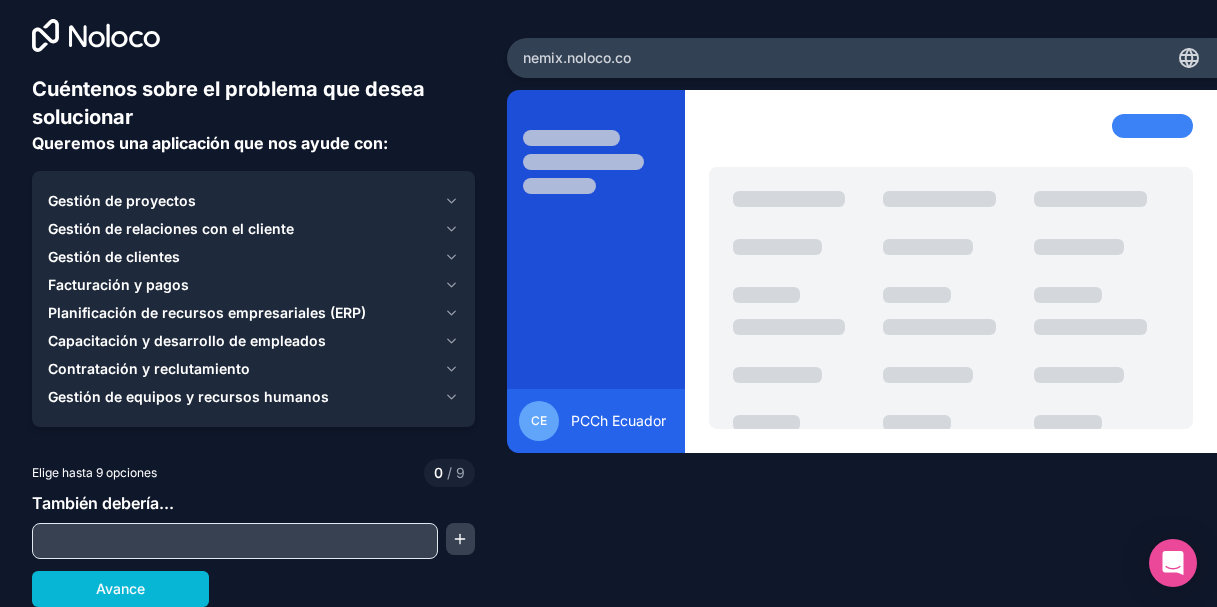 click on "Planificación de recursos empresariales (ERP)" at bounding box center [207, 312] 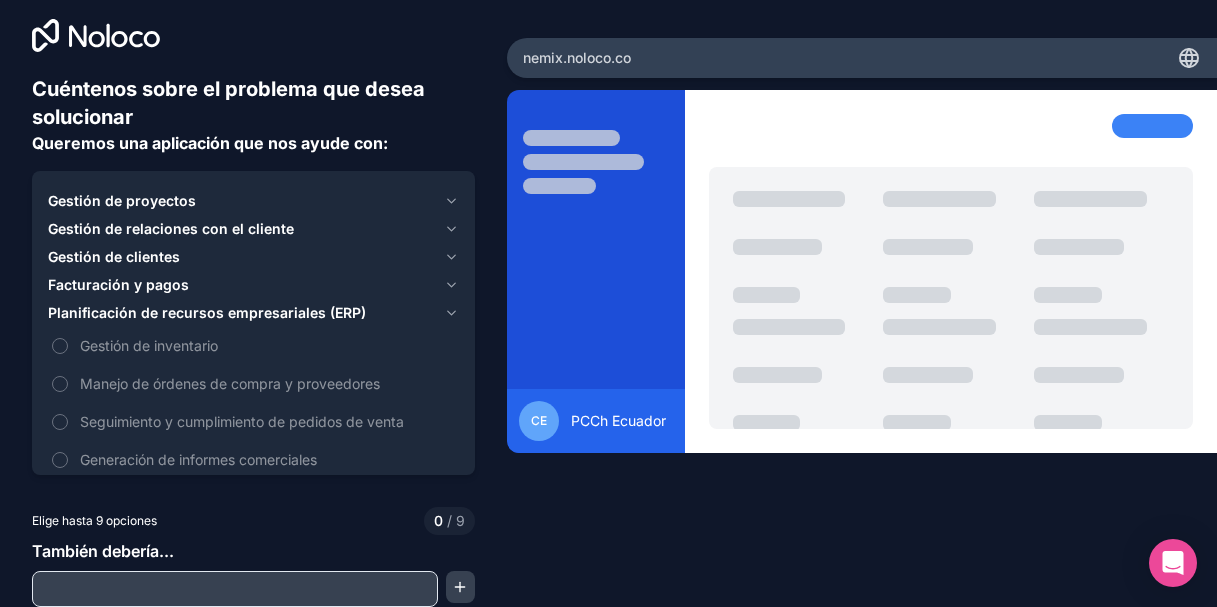 click 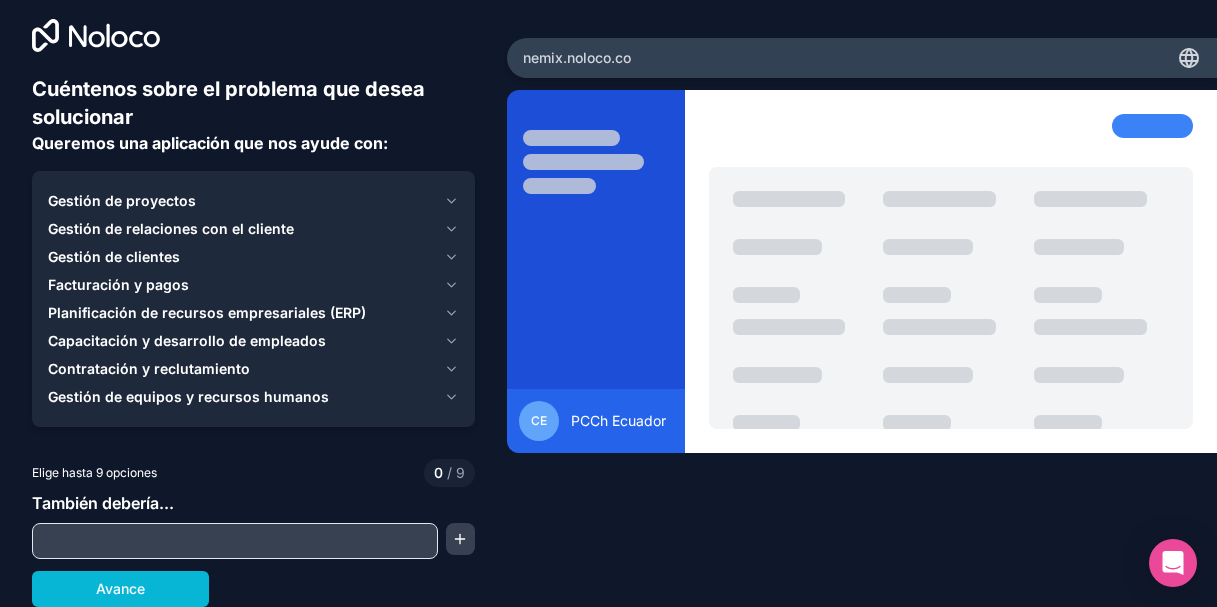 click on "Gestión de equipos y recursos humanos" at bounding box center [188, 396] 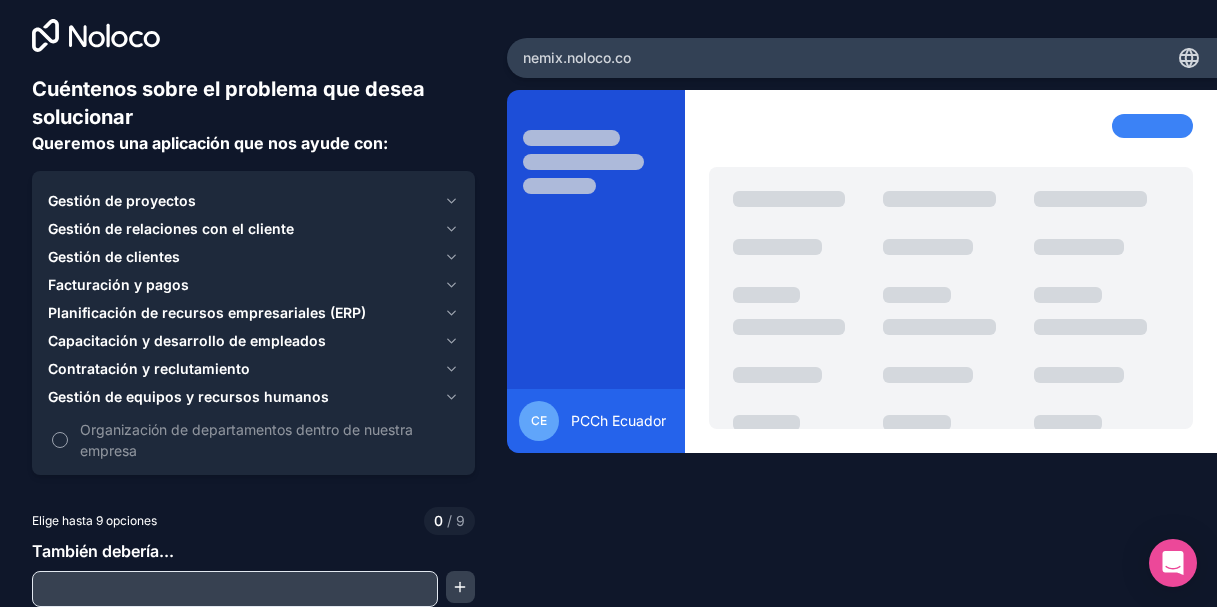click on "Organización de departamentos dentro de nuestra empresa" at bounding box center (246, 440) 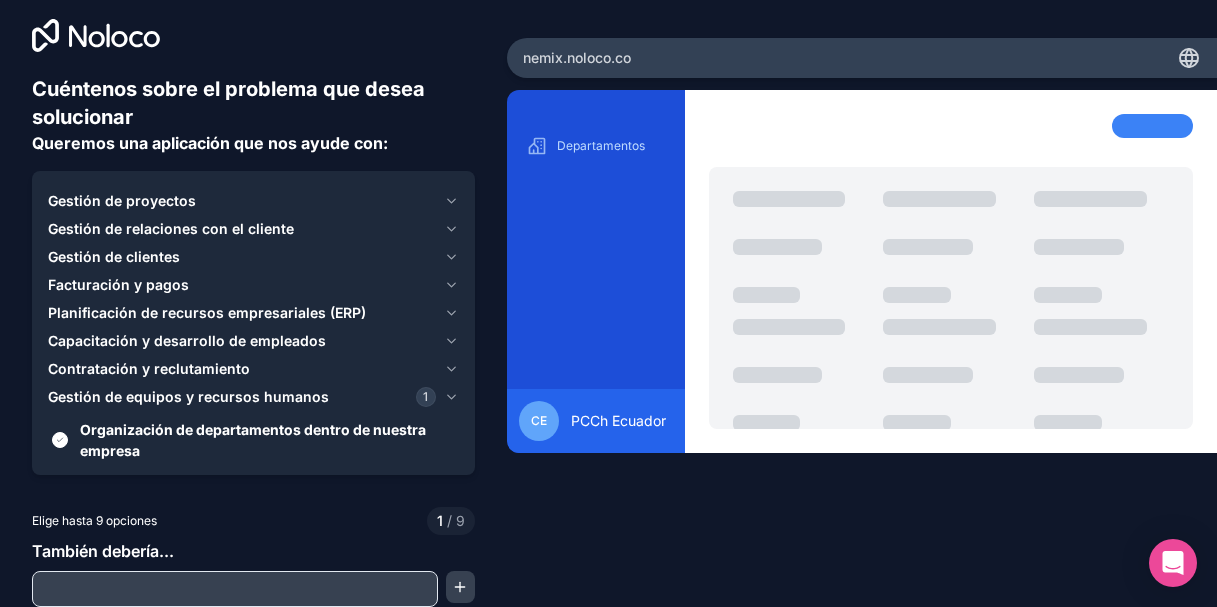 scroll, scrollTop: 60, scrollLeft: 0, axis: vertical 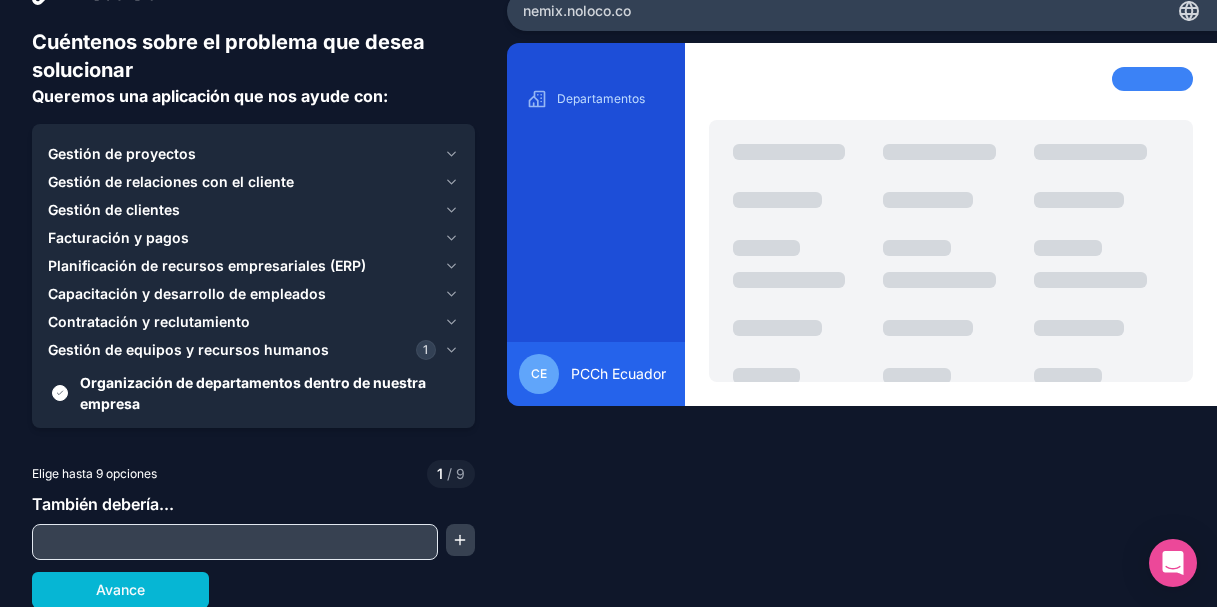 click at bounding box center [235, 542] 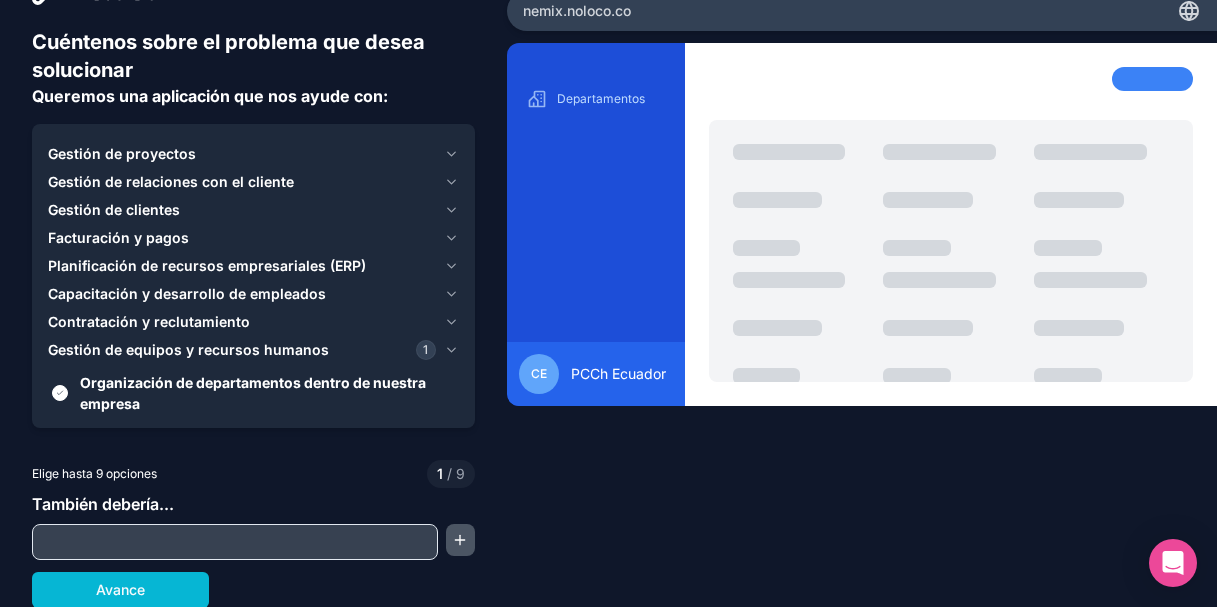click at bounding box center [460, 540] 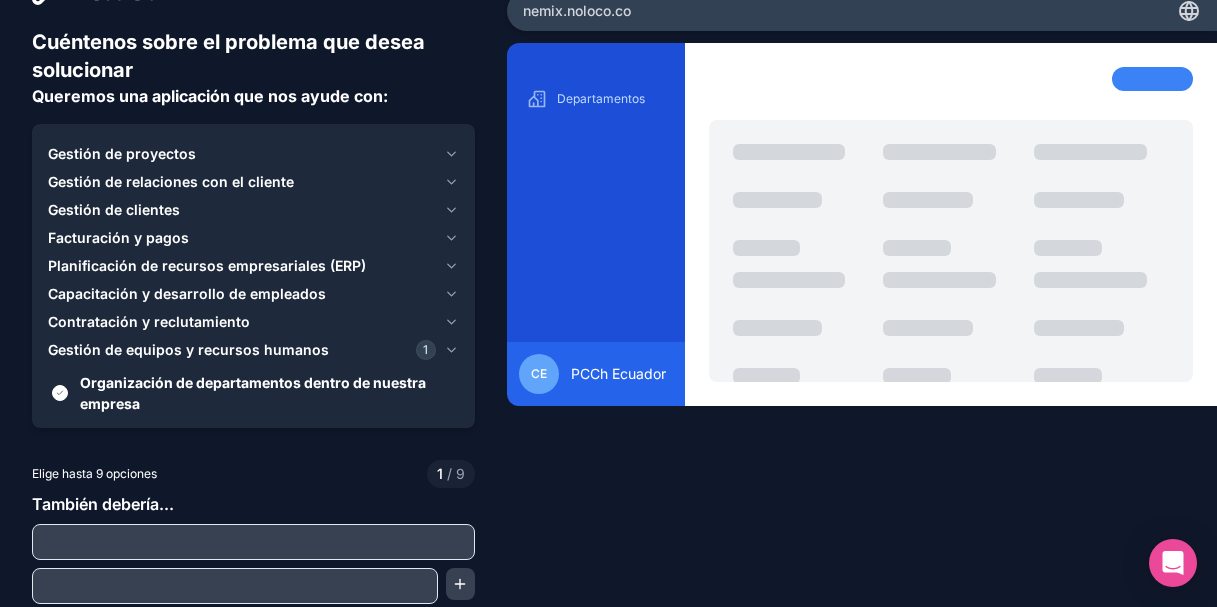 click on "Elige hasta 9 opciones 1 /  9" at bounding box center [253, 474] 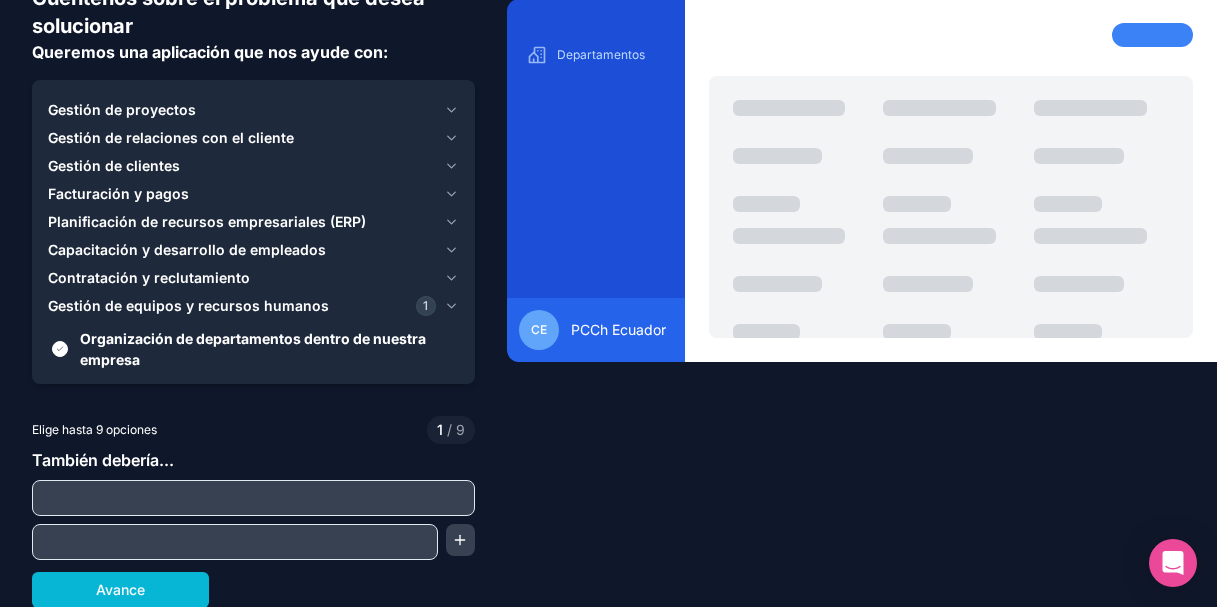 click at bounding box center (253, 498) 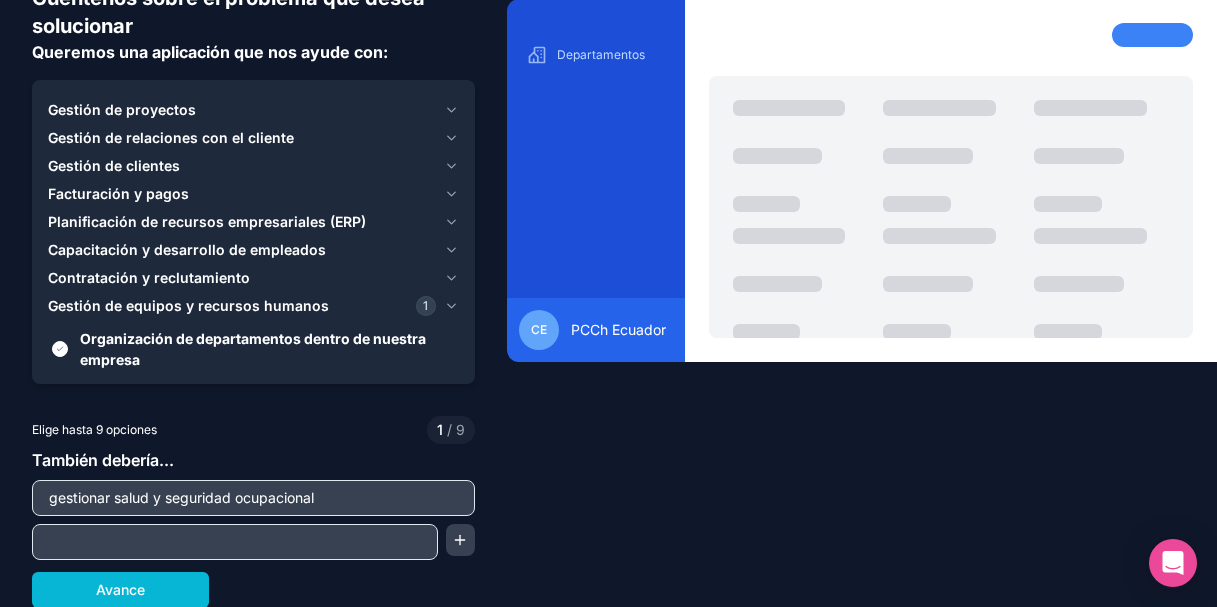type on "gestionar salud y seguridad ocupacional" 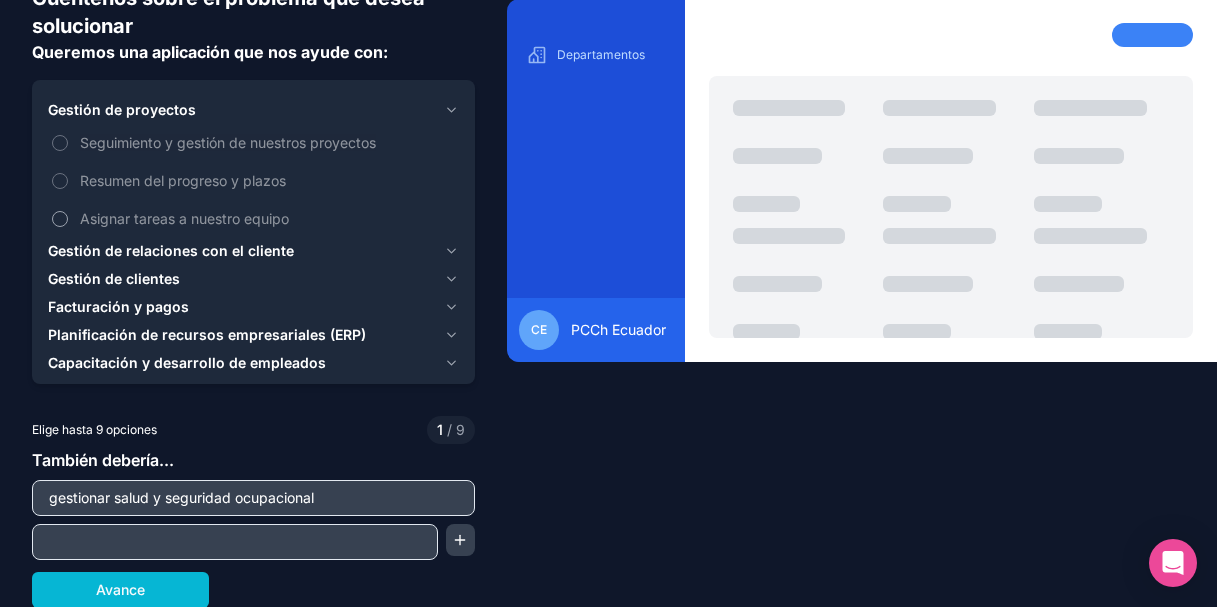 click on "Asignar tareas a nuestro equipo" at bounding box center (60, 219) 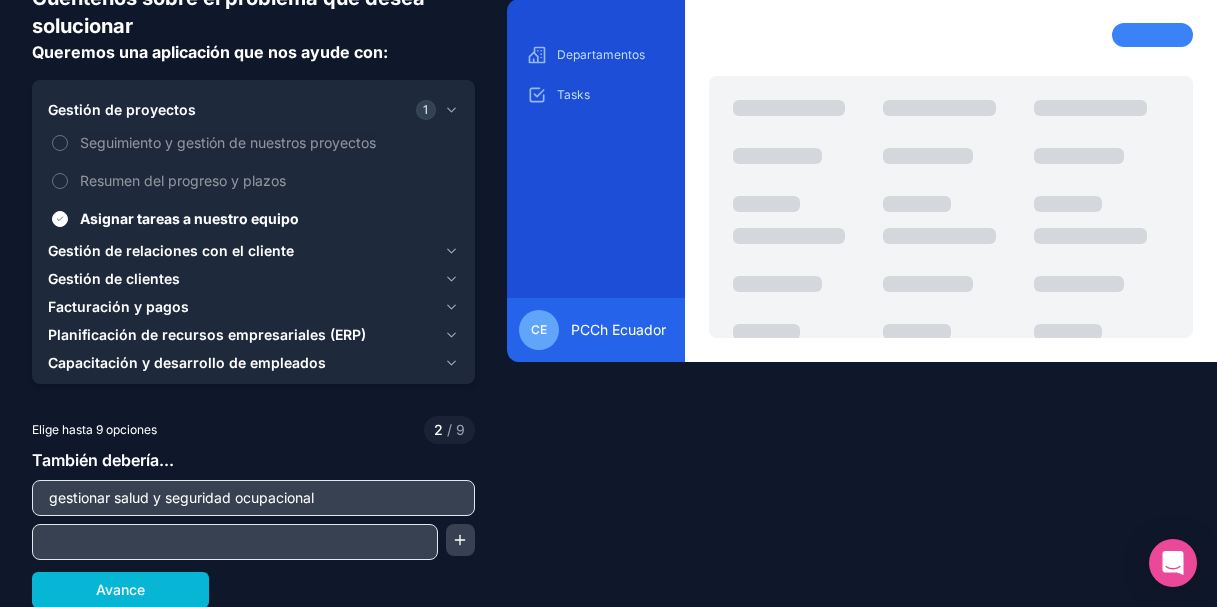 click 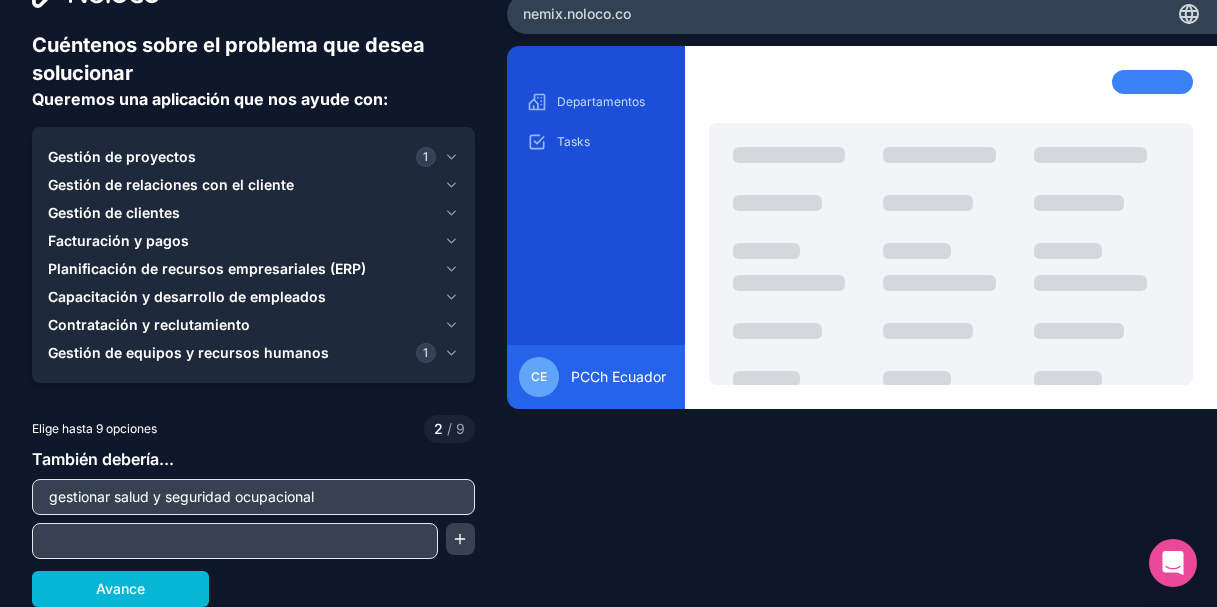 scroll, scrollTop: 57, scrollLeft: 0, axis: vertical 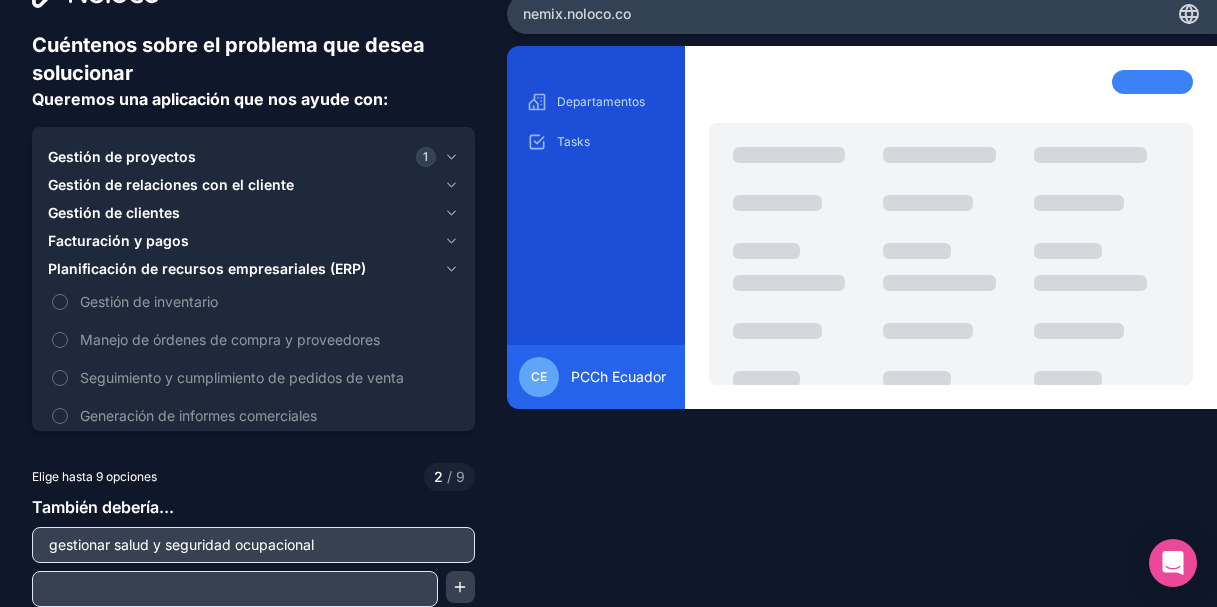 click 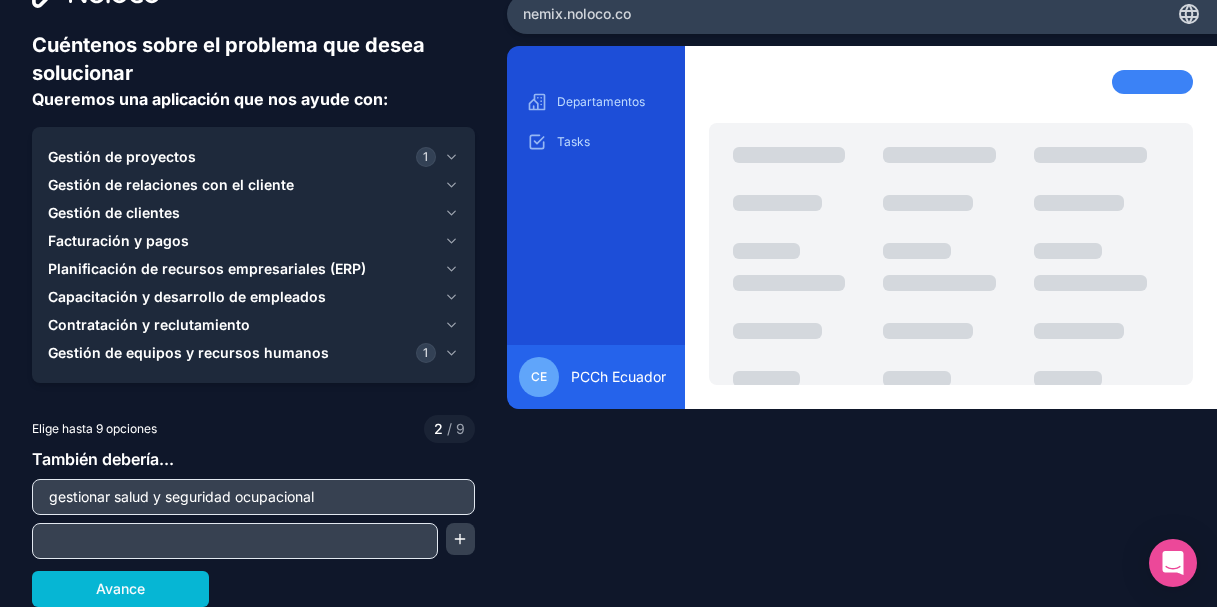 click 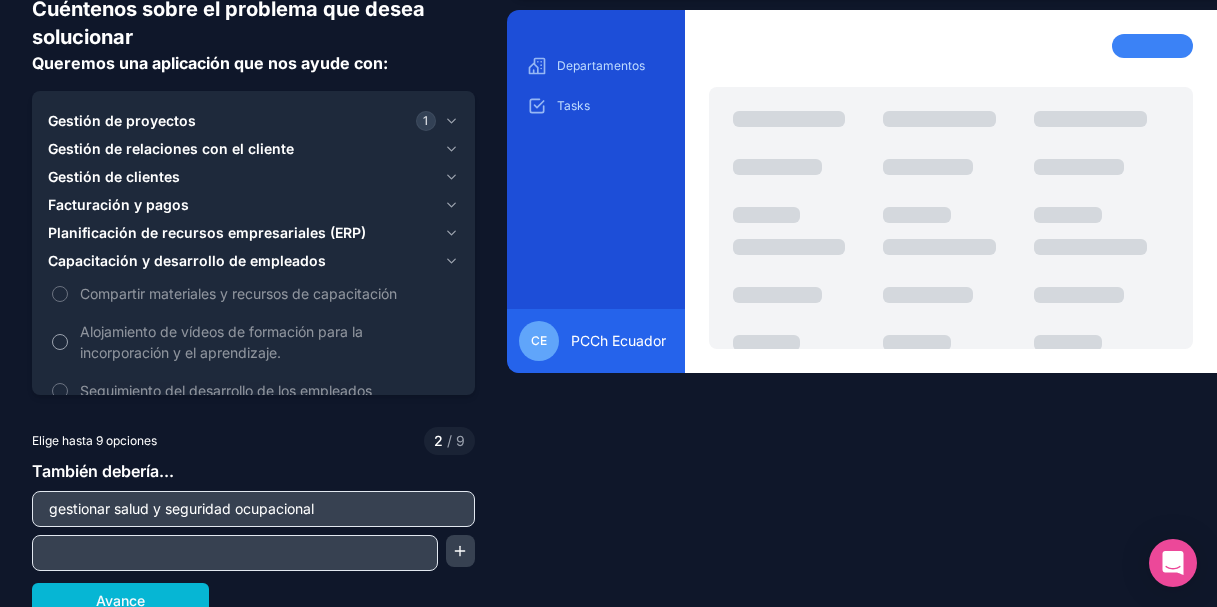 scroll, scrollTop: 95, scrollLeft: 0, axis: vertical 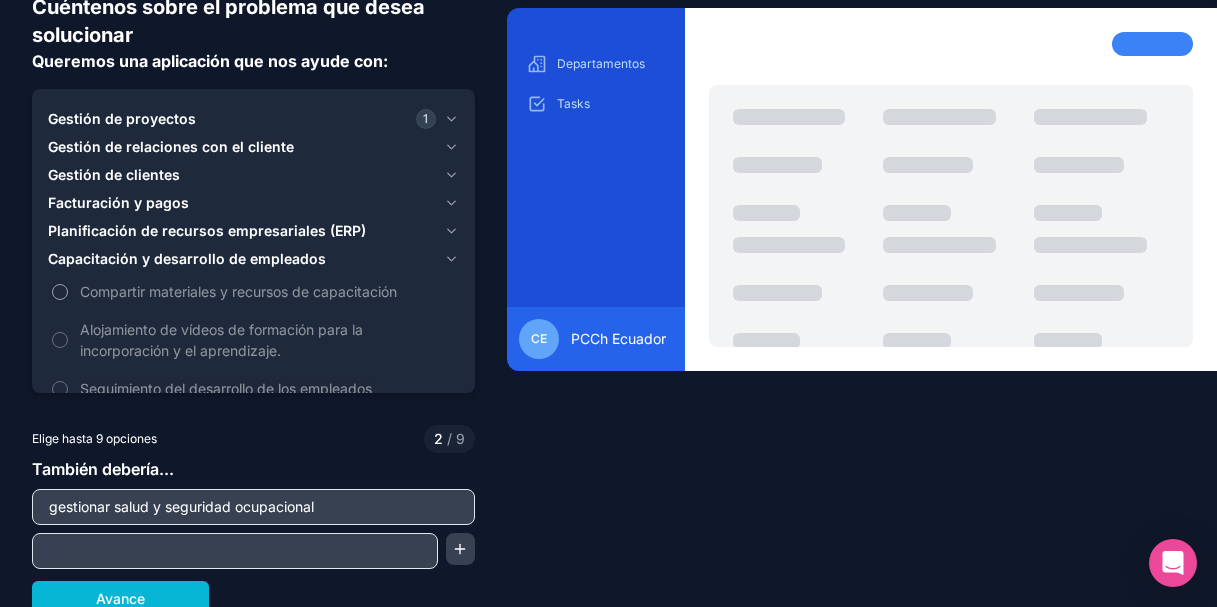 click on "Compartir materiales y recursos de capacitación" at bounding box center (60, 292) 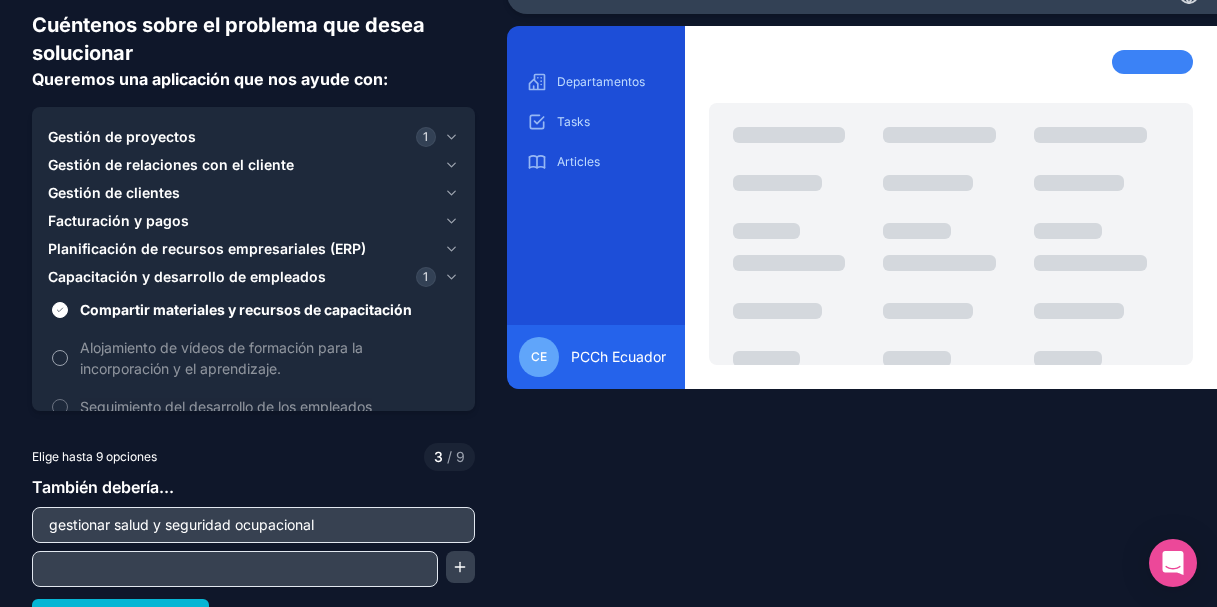 scroll, scrollTop: 104, scrollLeft: 0, axis: vertical 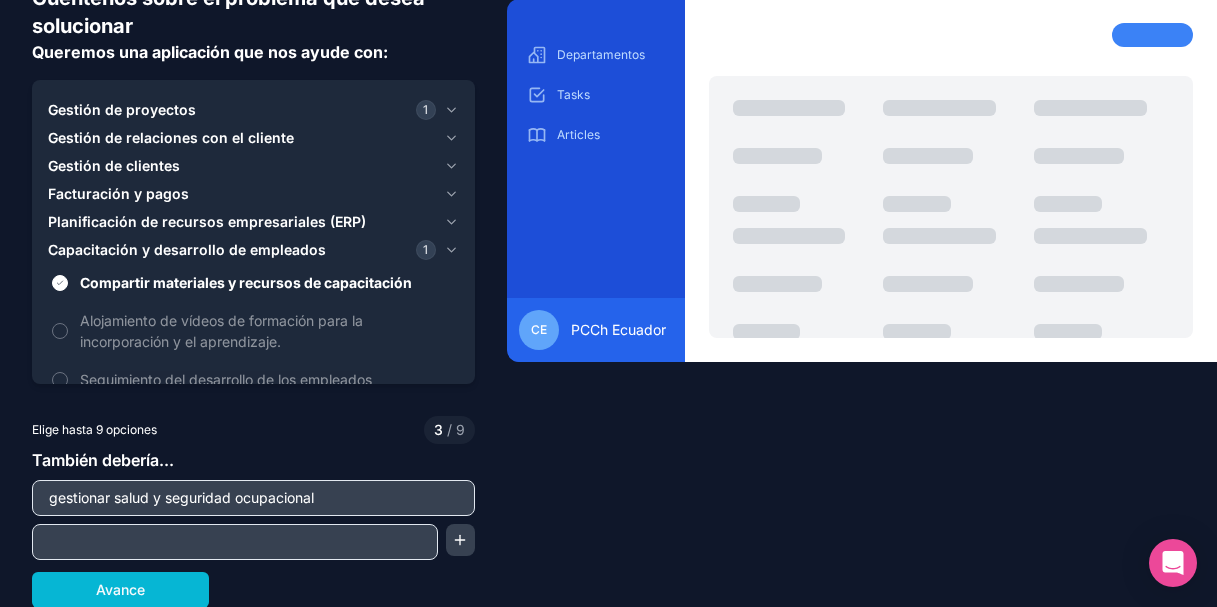 click 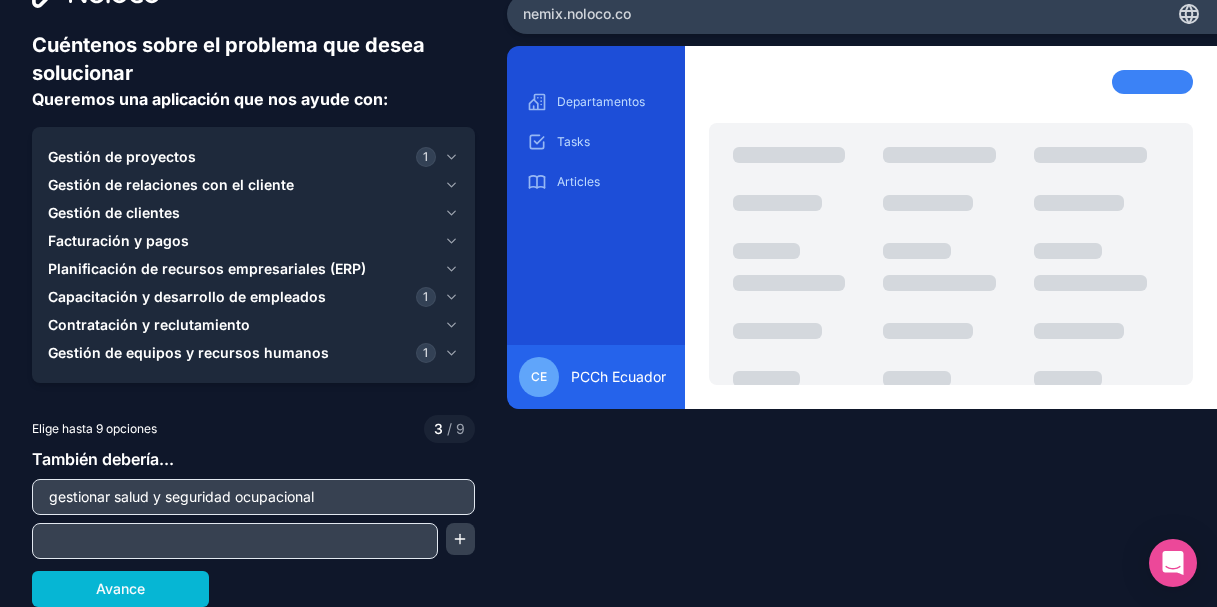 click 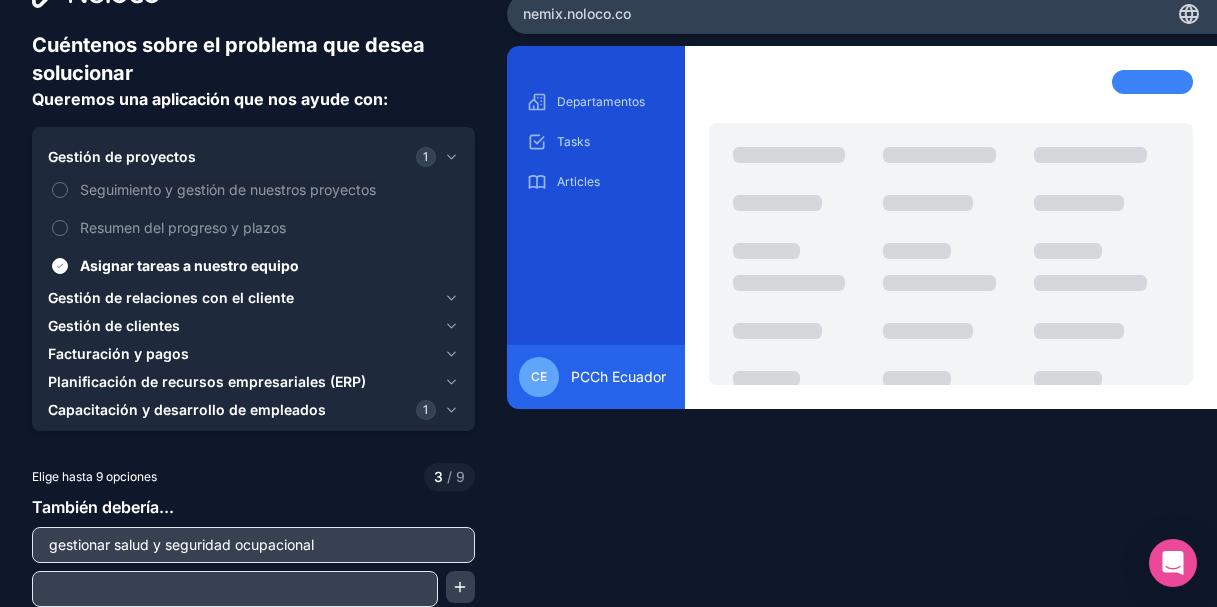 click 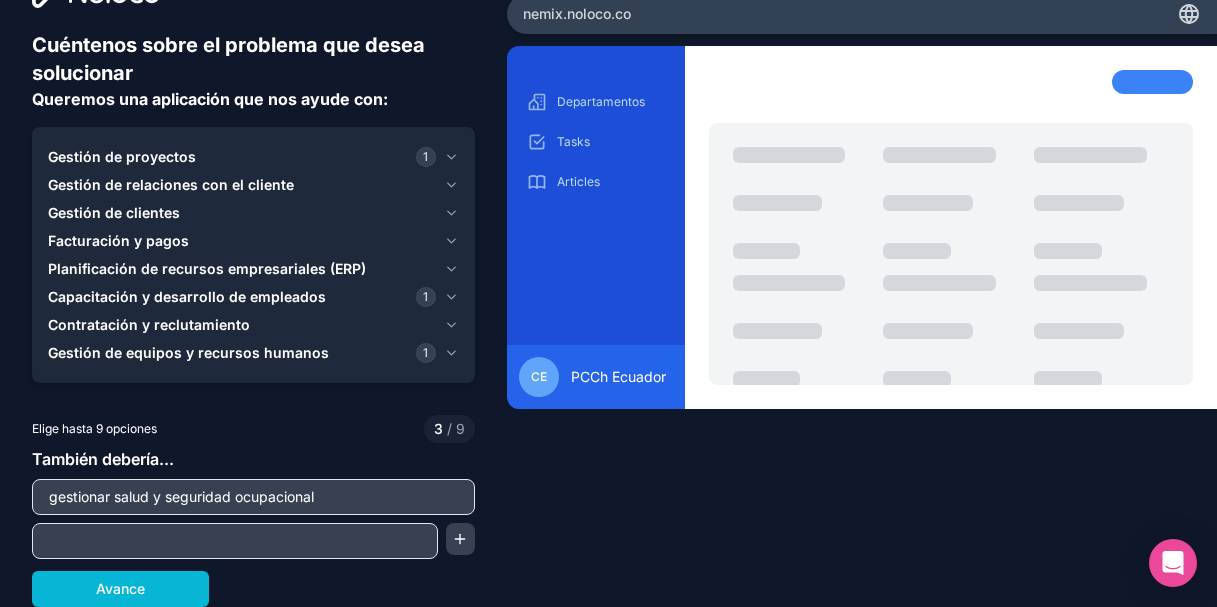 click 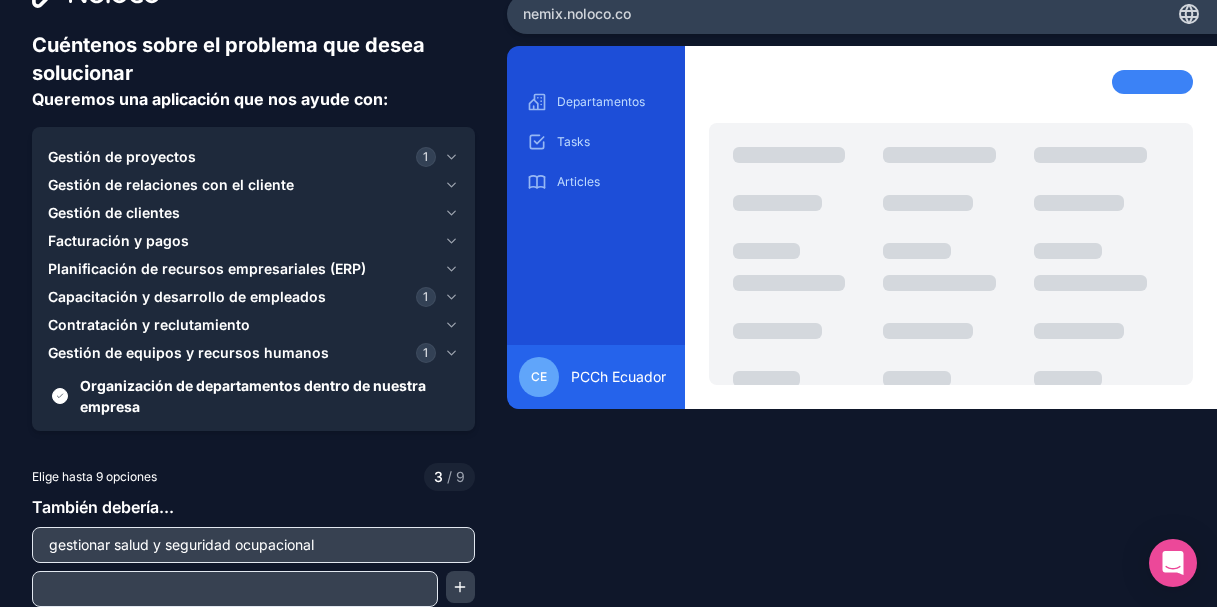 scroll, scrollTop: 104, scrollLeft: 0, axis: vertical 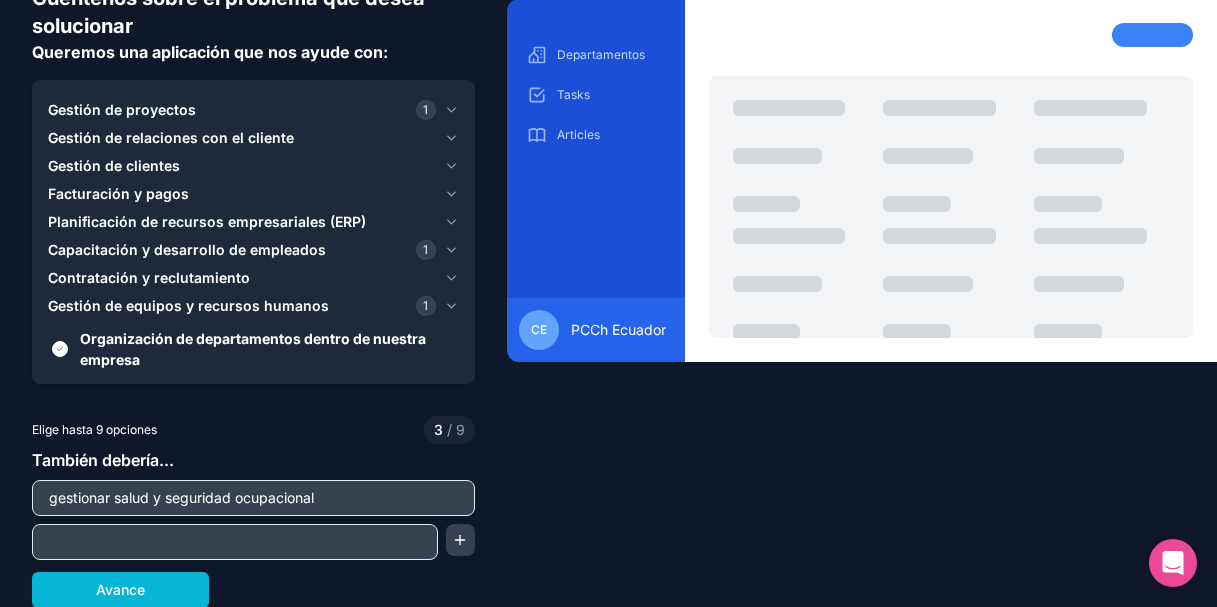 click at bounding box center [235, 542] 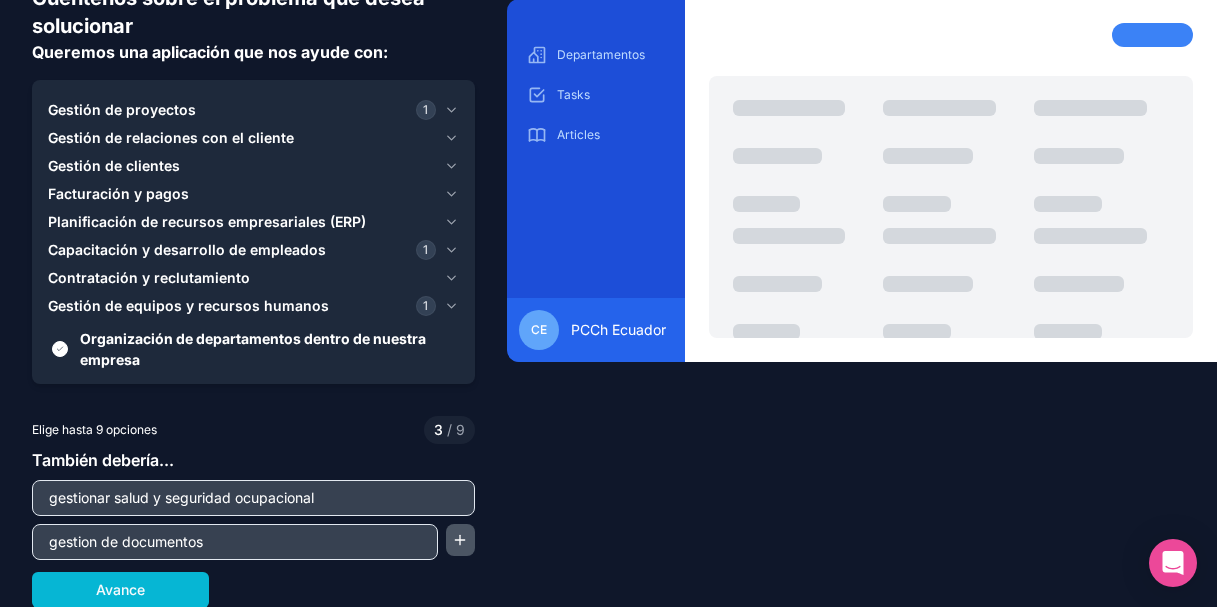 type on "gestion de documentos" 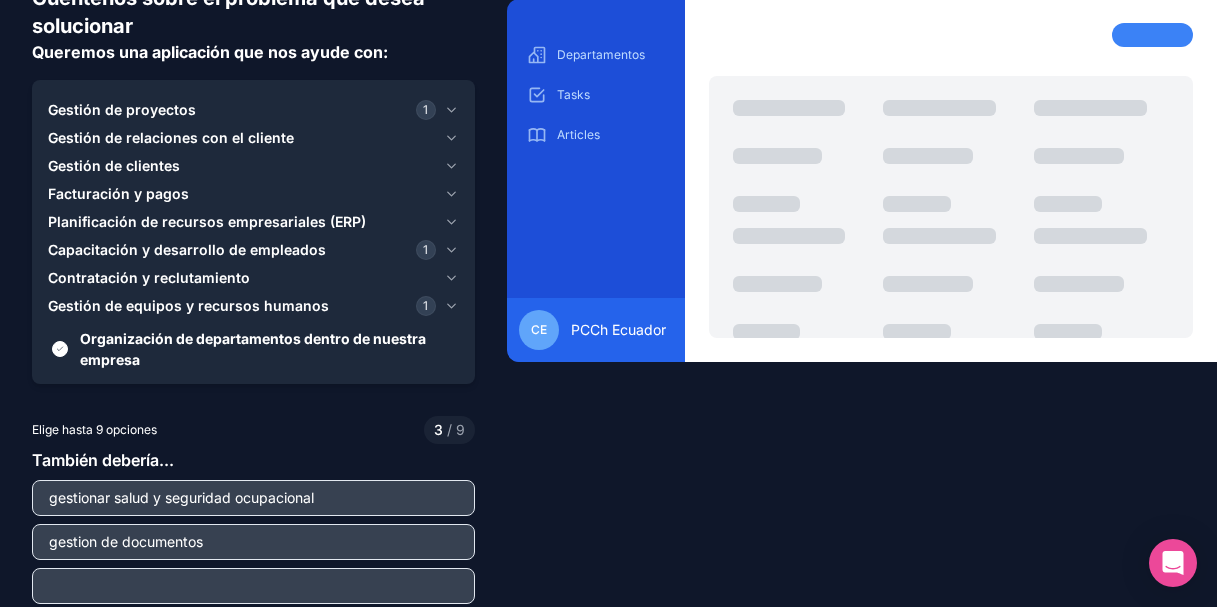 click at bounding box center (253, 586) 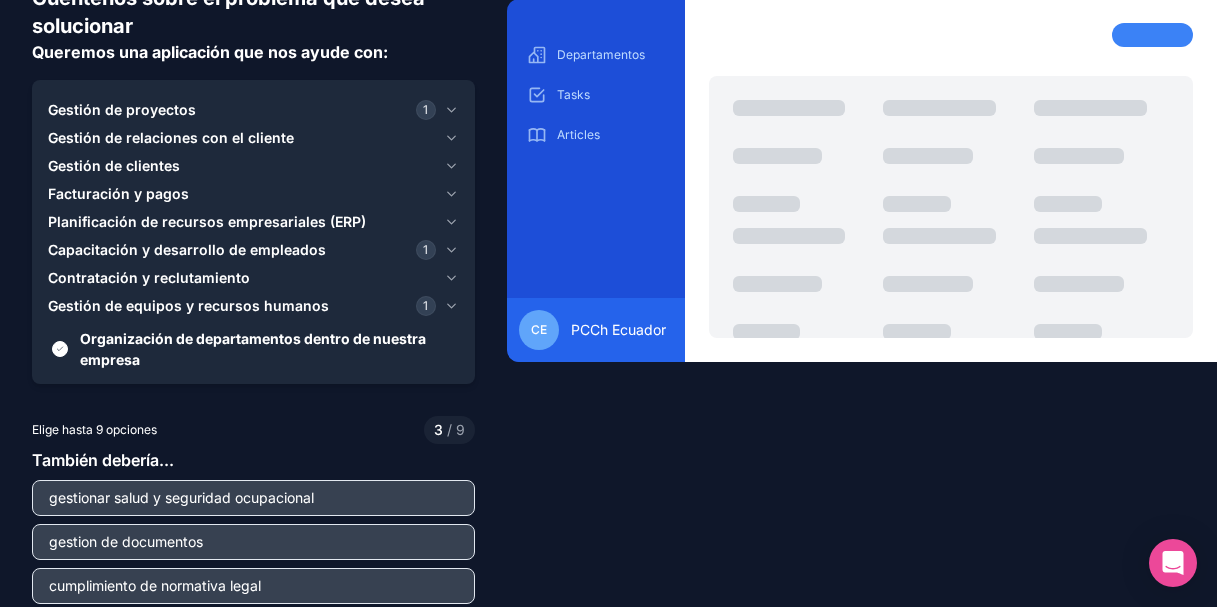scroll, scrollTop: 148, scrollLeft: 0, axis: vertical 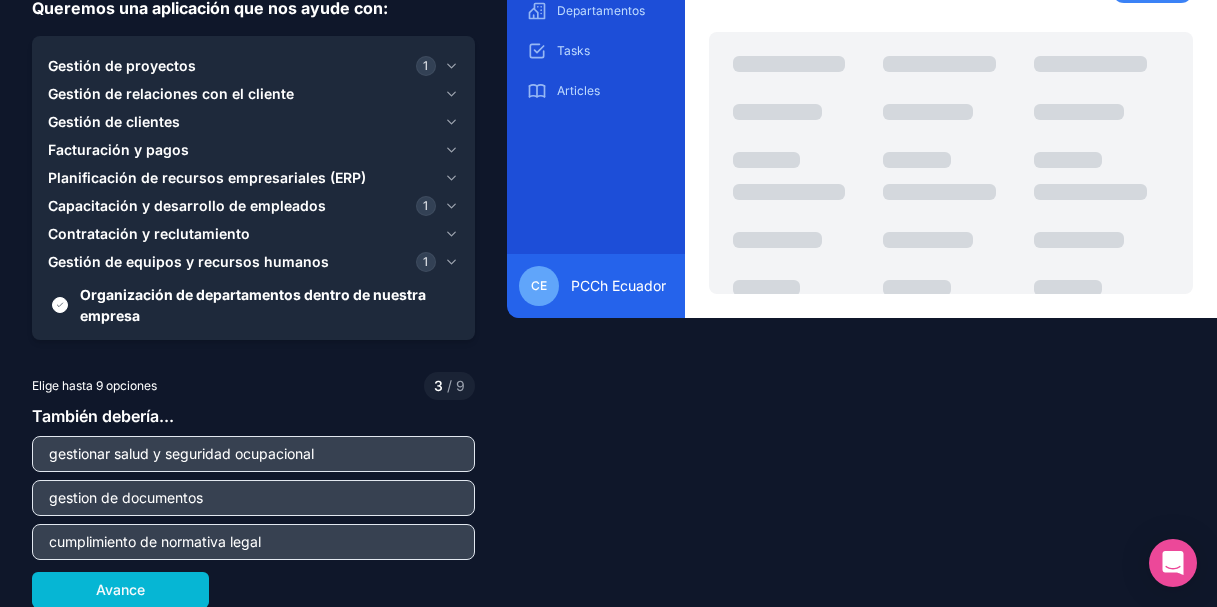 type on "cumplimiento de normativa legal" 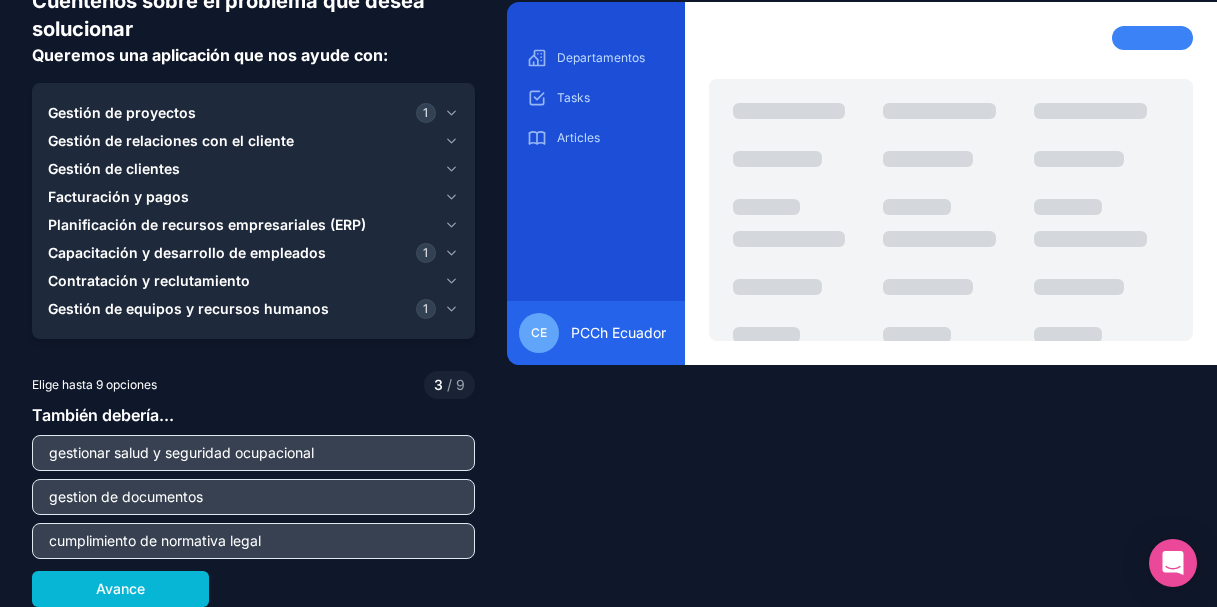 click 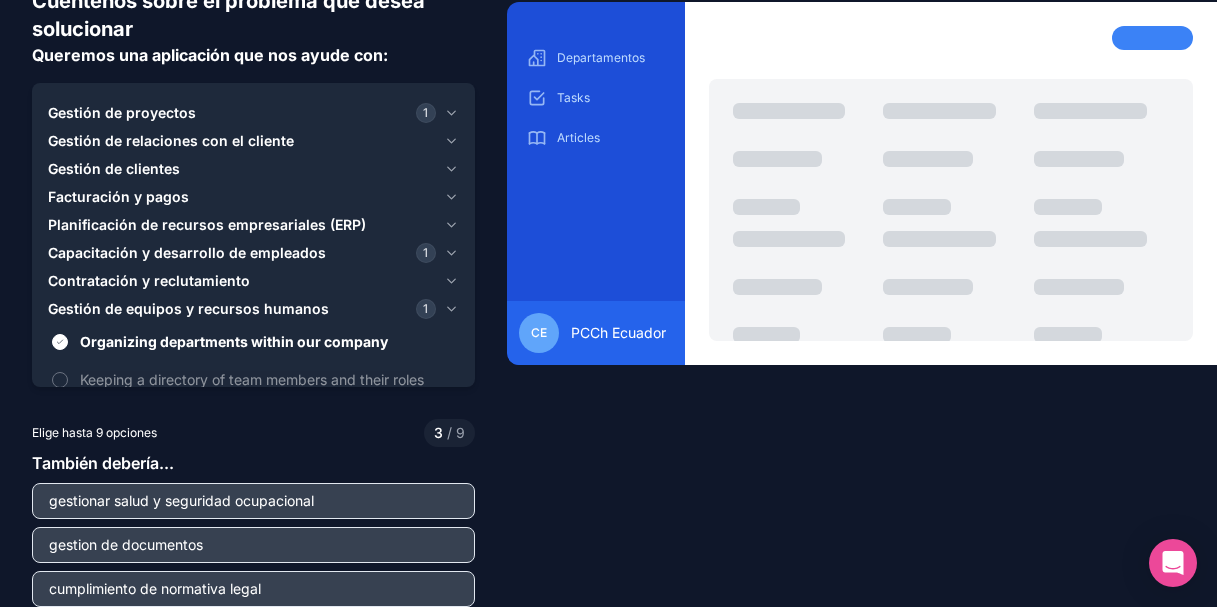 scroll, scrollTop: 148, scrollLeft: 0, axis: vertical 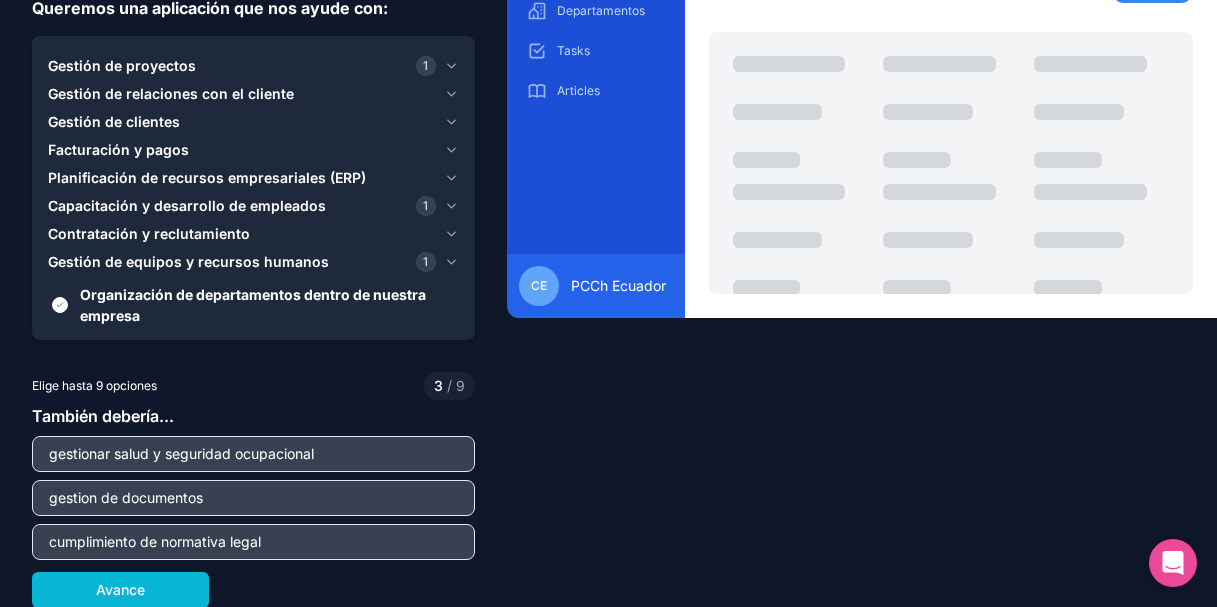 click 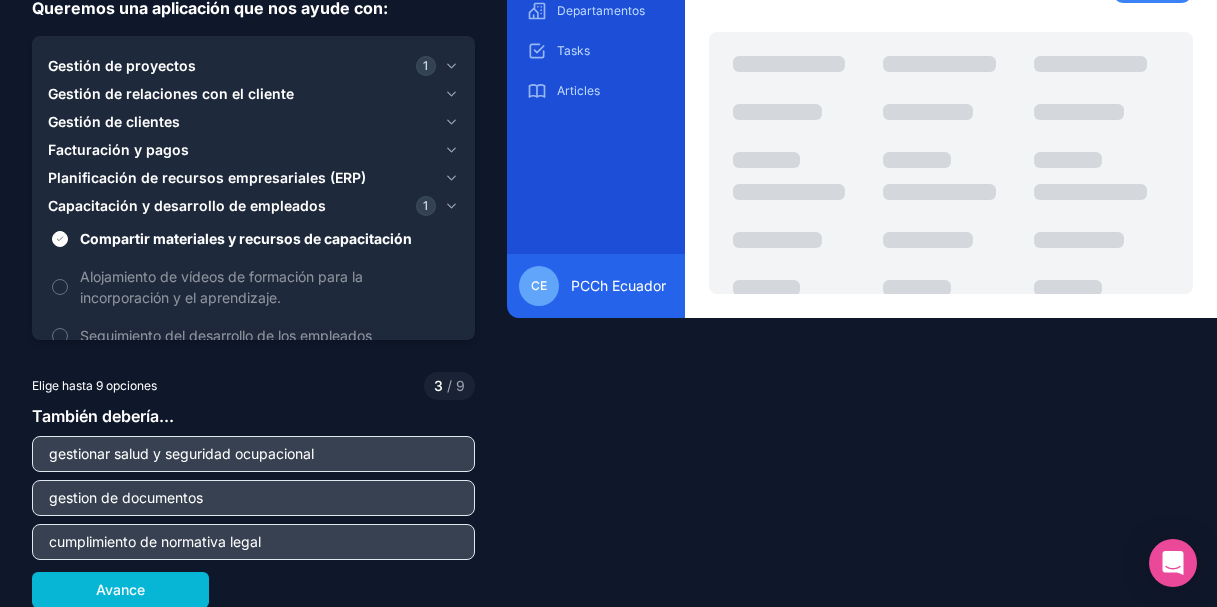 click 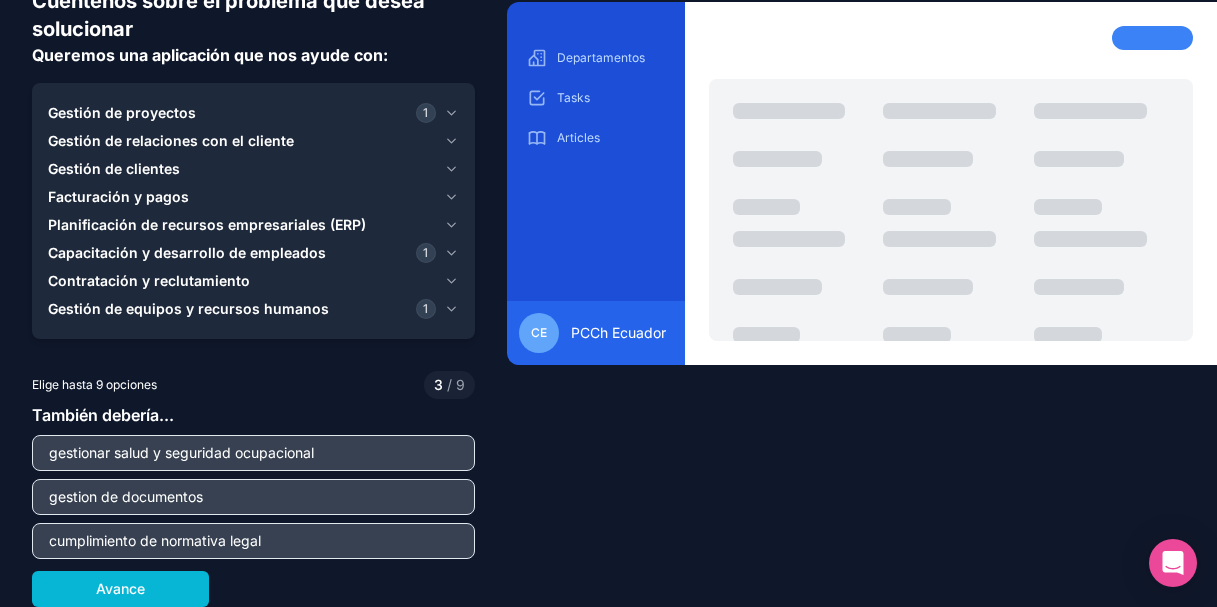 scroll, scrollTop: 101, scrollLeft: 0, axis: vertical 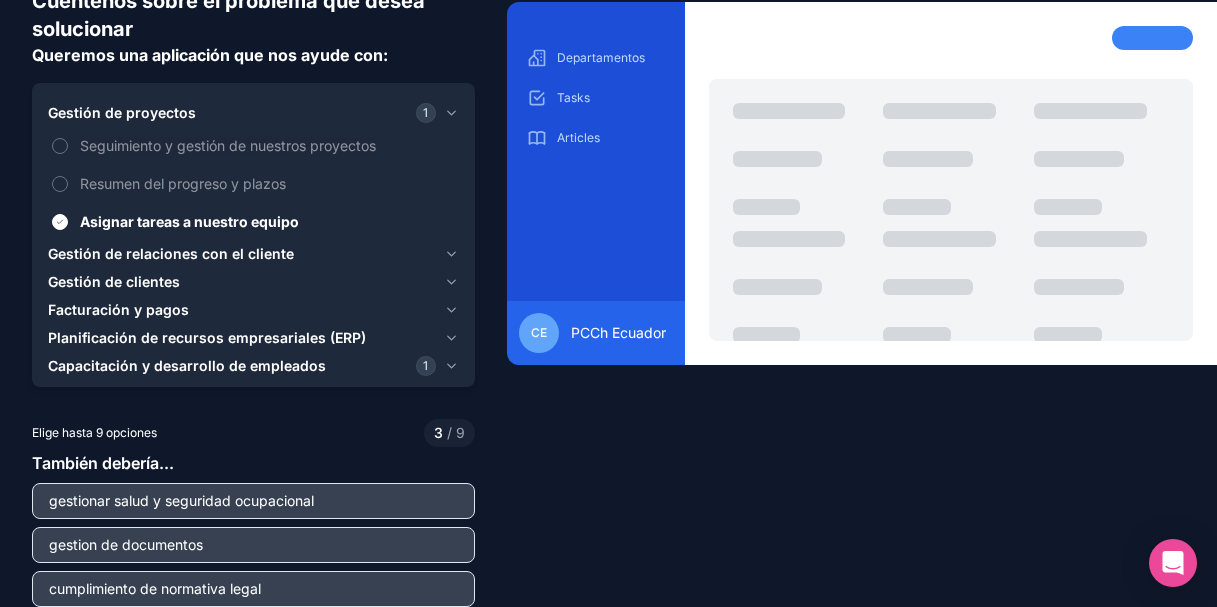 click 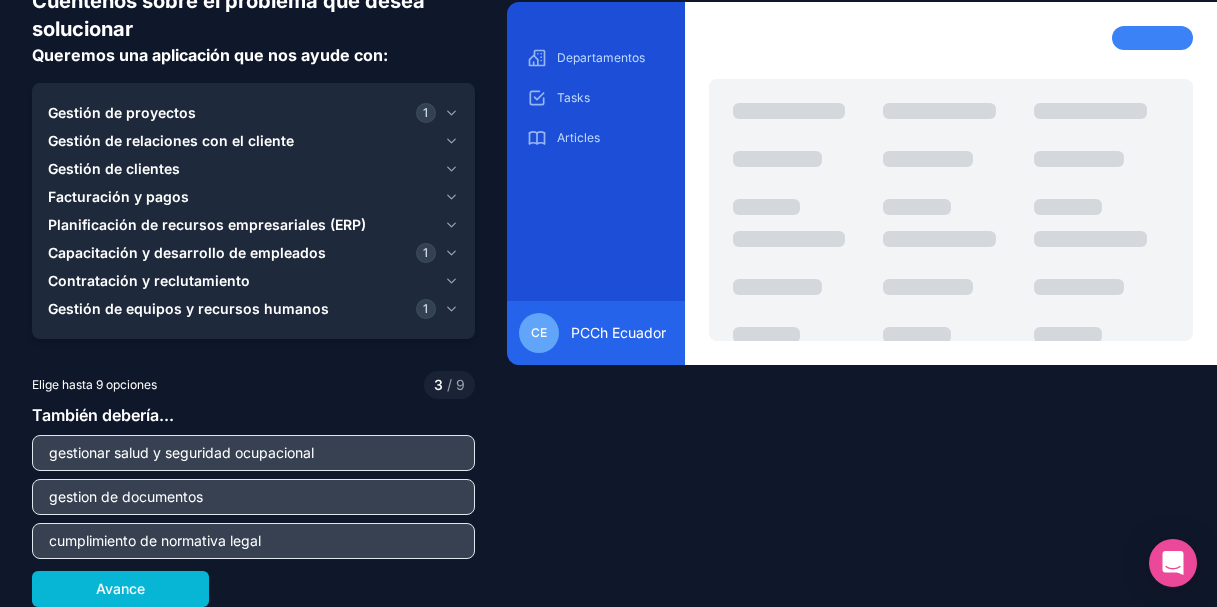 click on "gestionar salud y seguridad ocupacional" at bounding box center (253, 453) 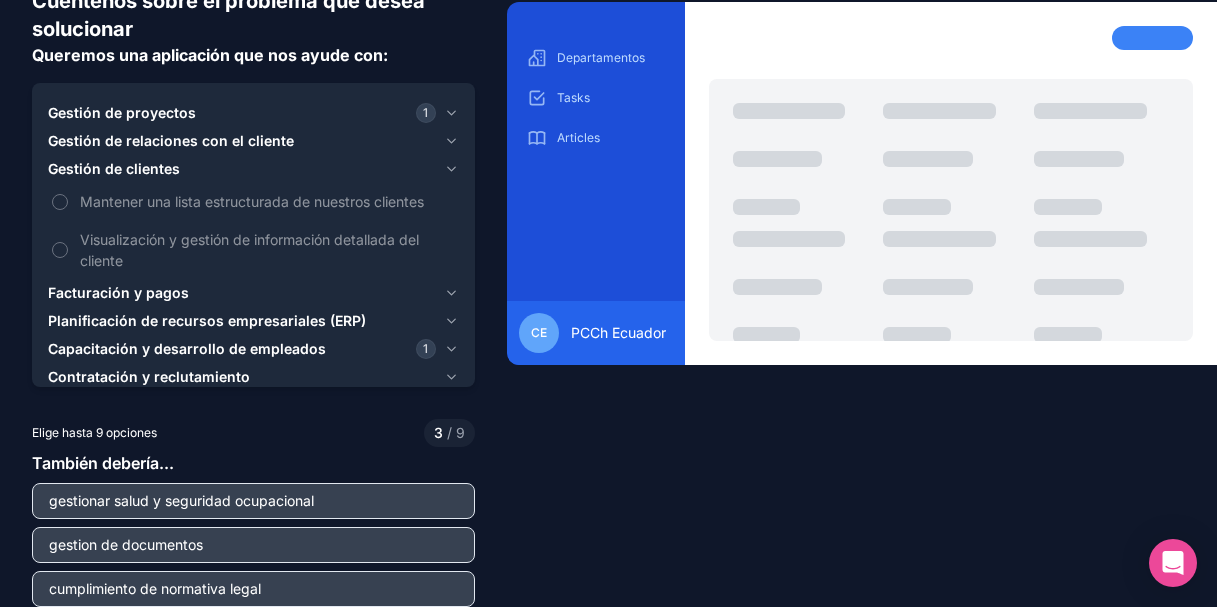 click 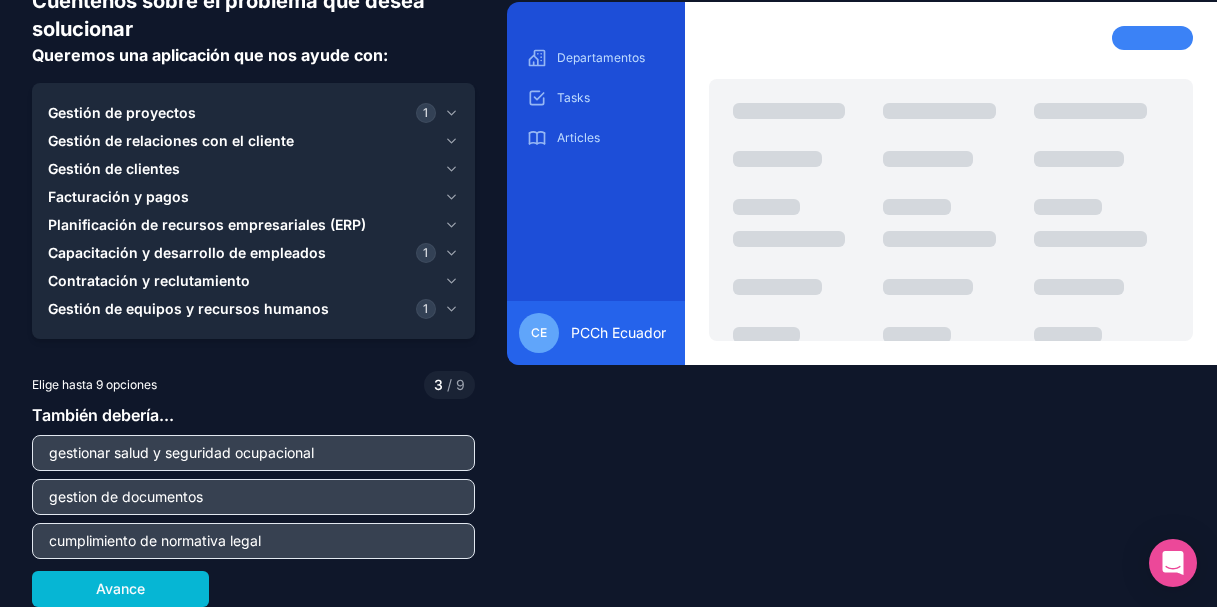 click 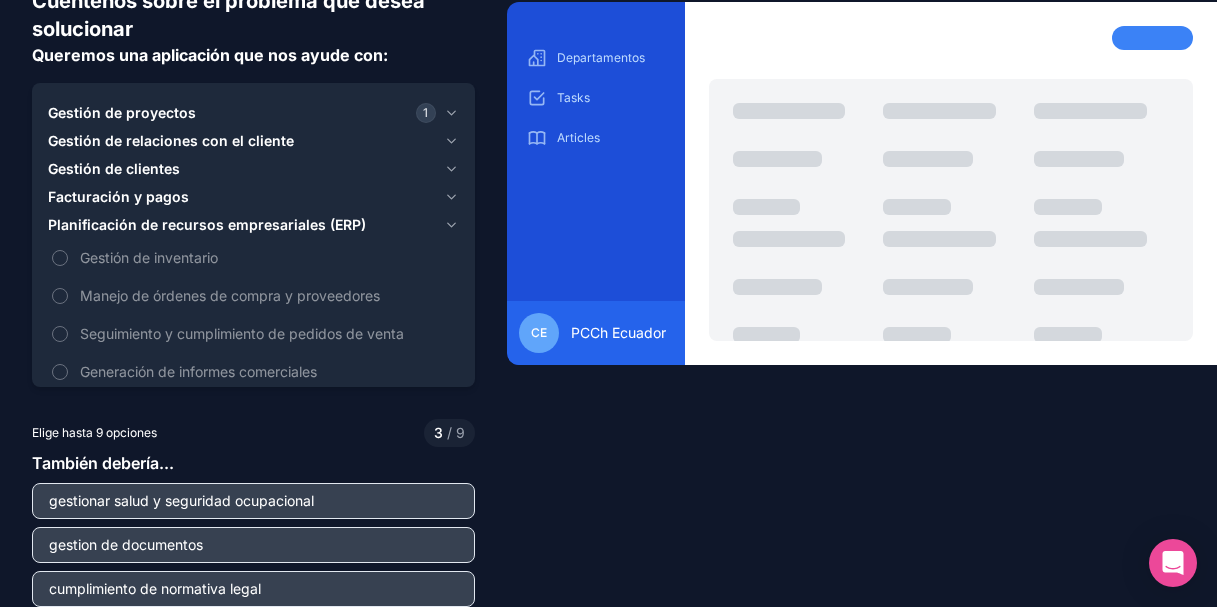 click 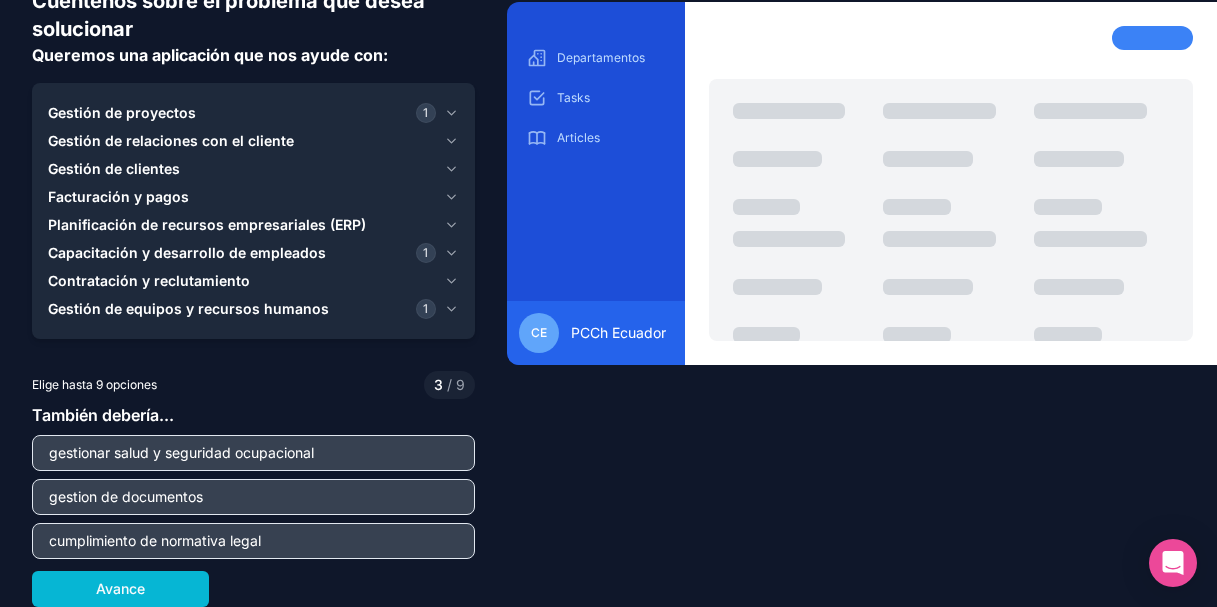 click on "Contratación y reclutamiento" at bounding box center (242, 281) 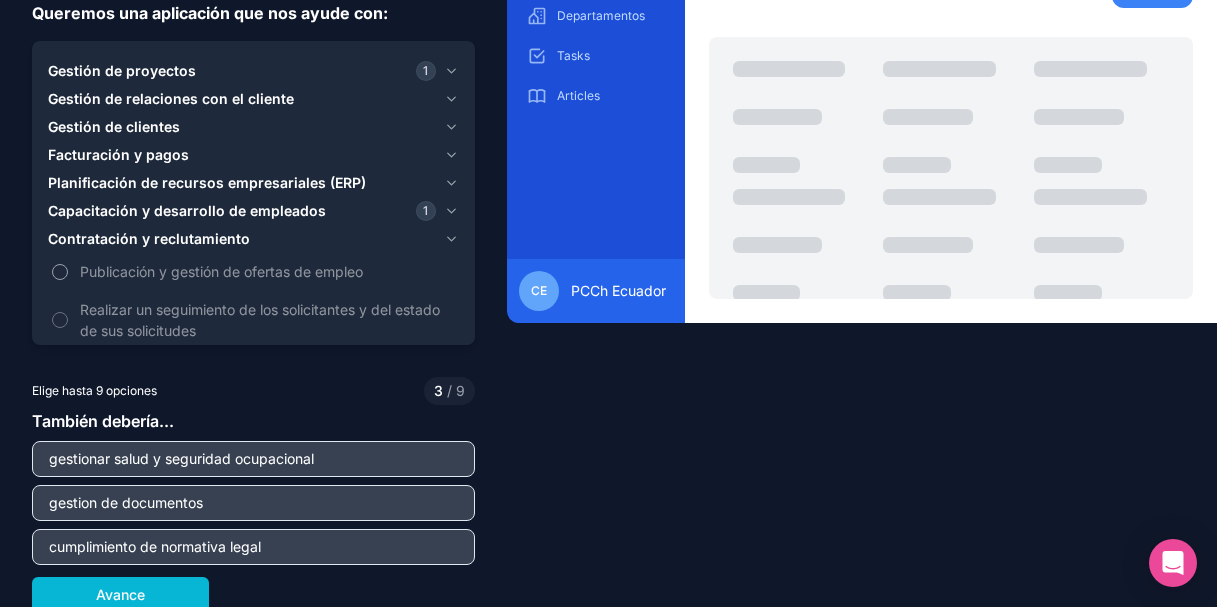 scroll, scrollTop: 148, scrollLeft: 0, axis: vertical 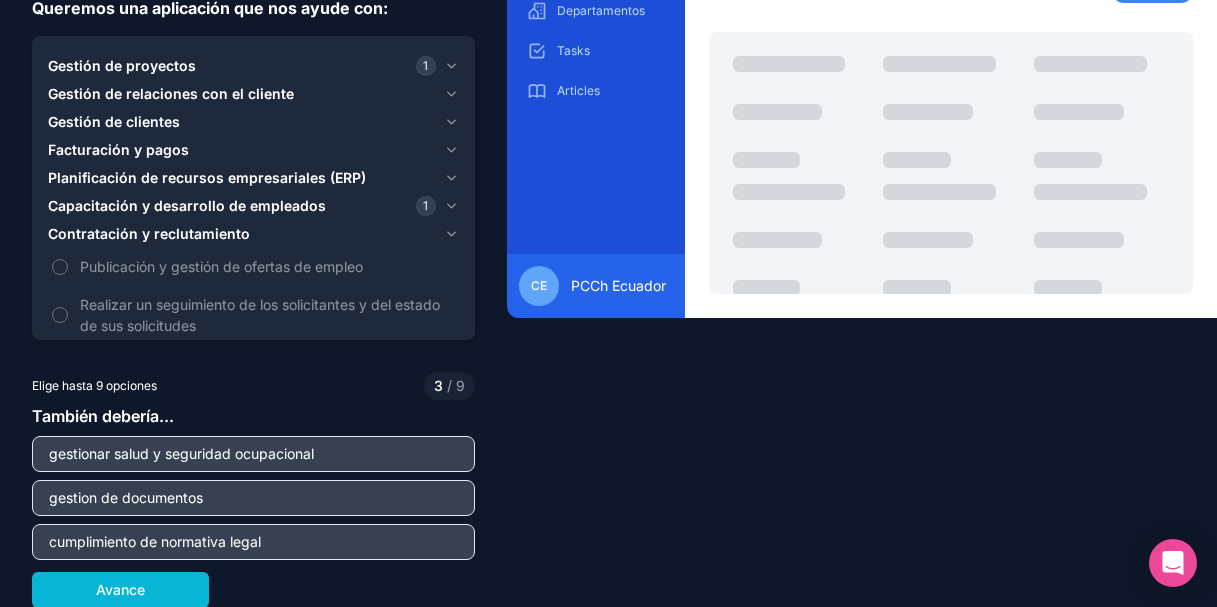 click 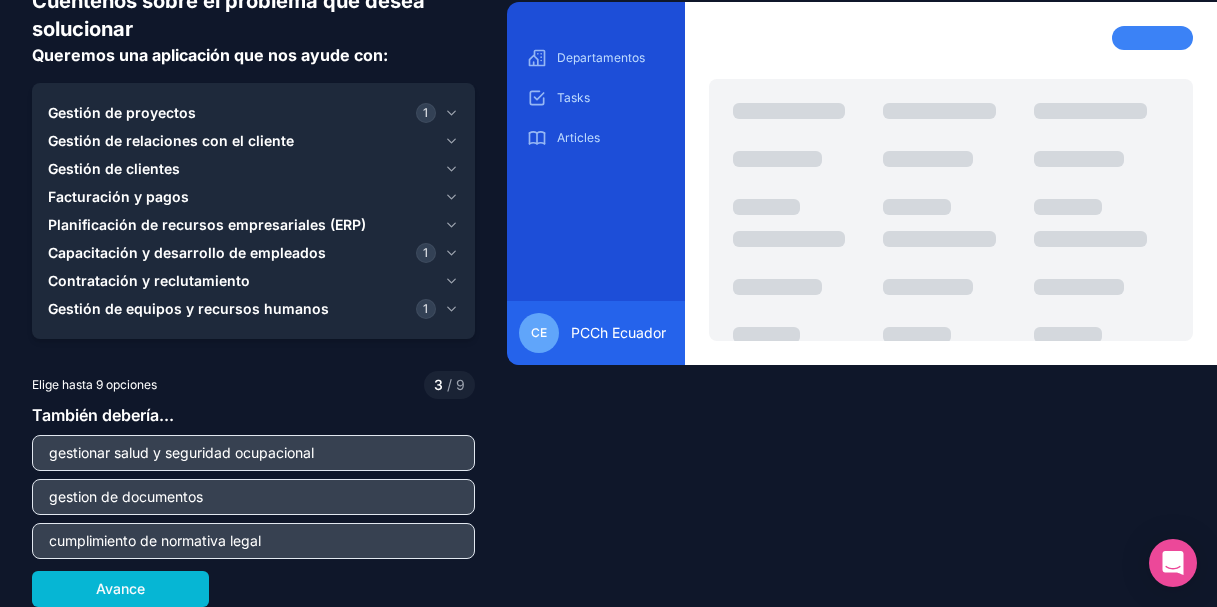 click on "Gestión de equipos y recursos humanos 1" at bounding box center [242, 309] 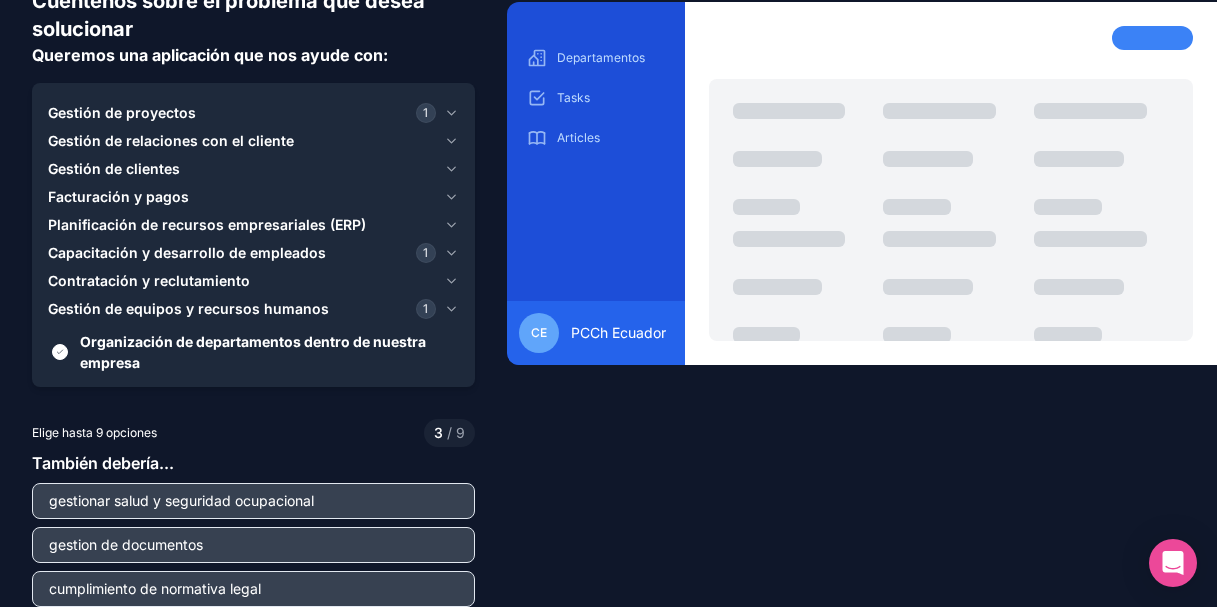 click 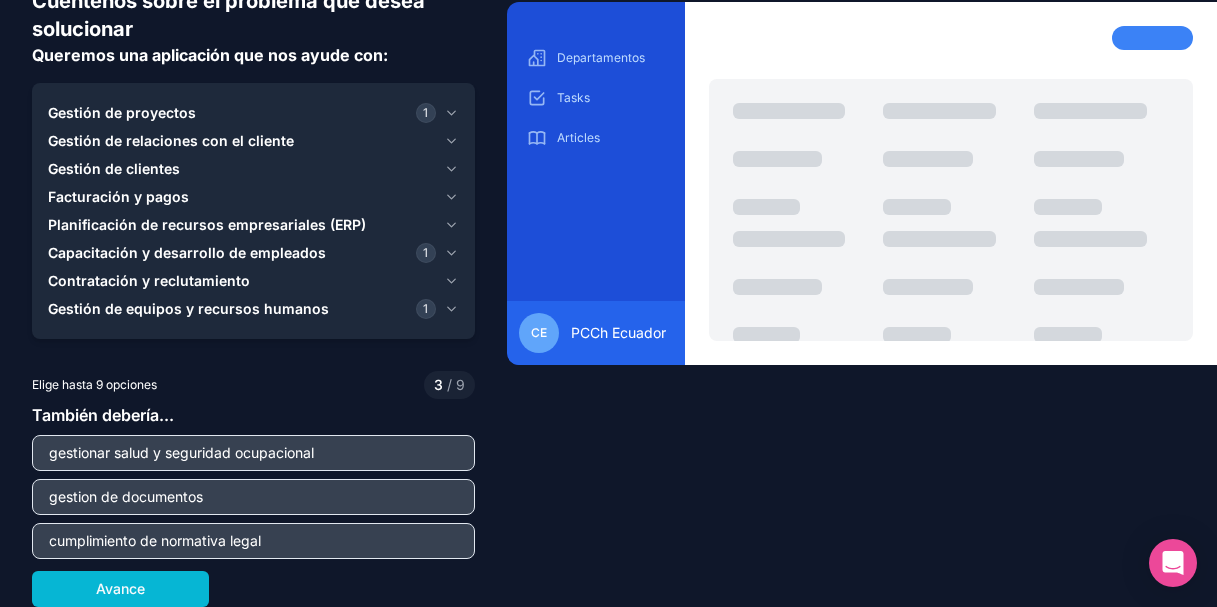 click 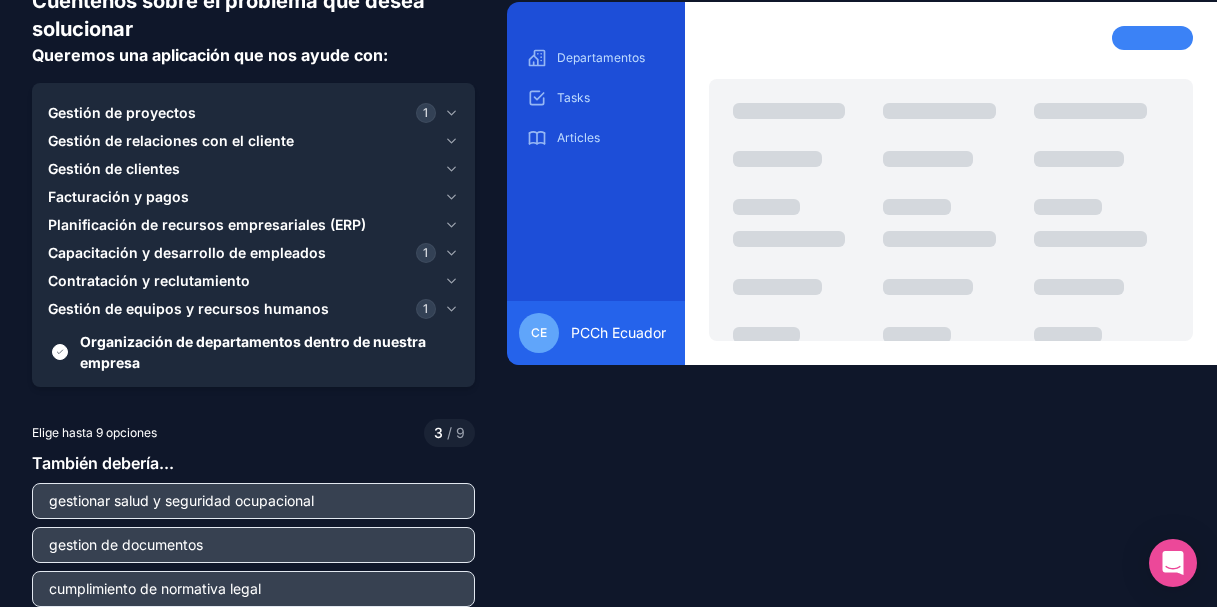 click 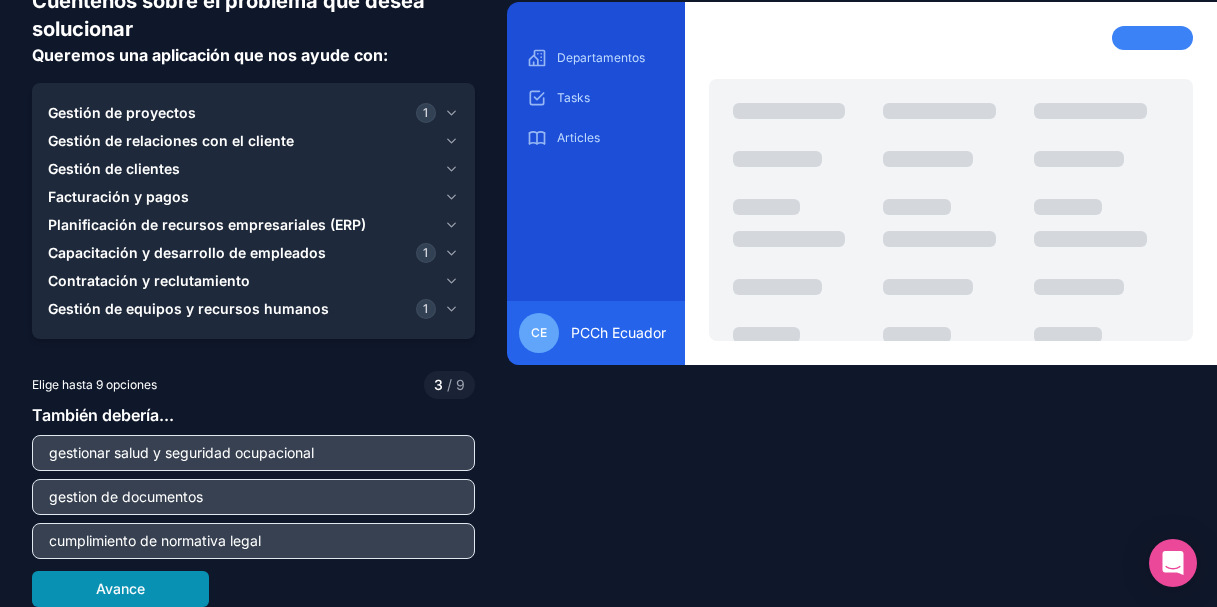 click on "Avance" at bounding box center [120, 589] 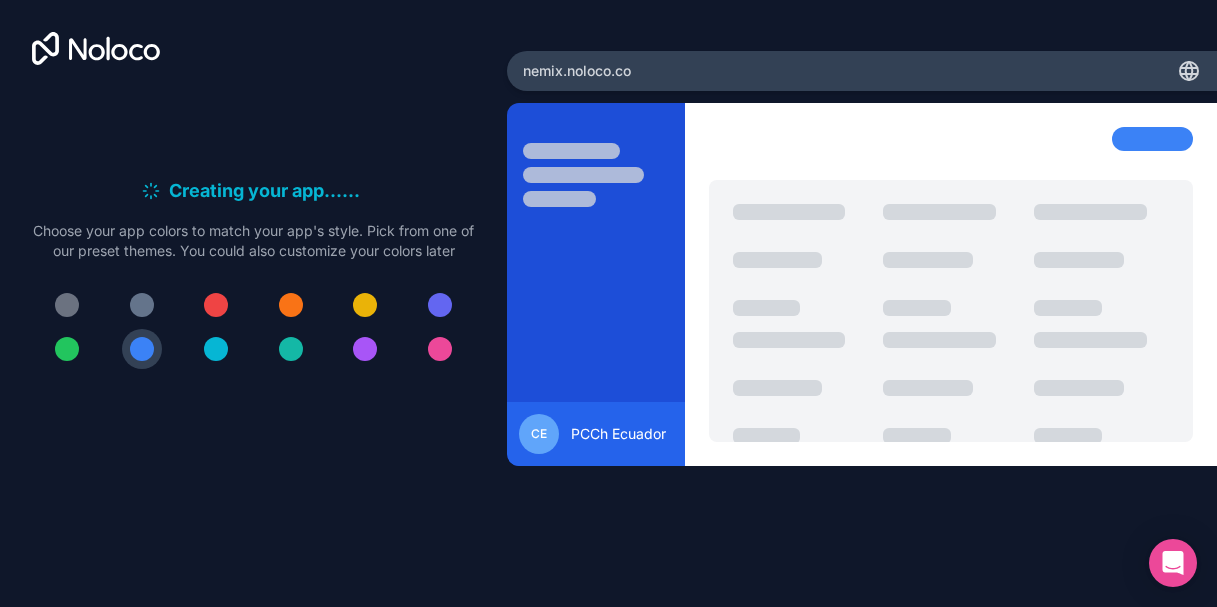 scroll, scrollTop: 0, scrollLeft: 0, axis: both 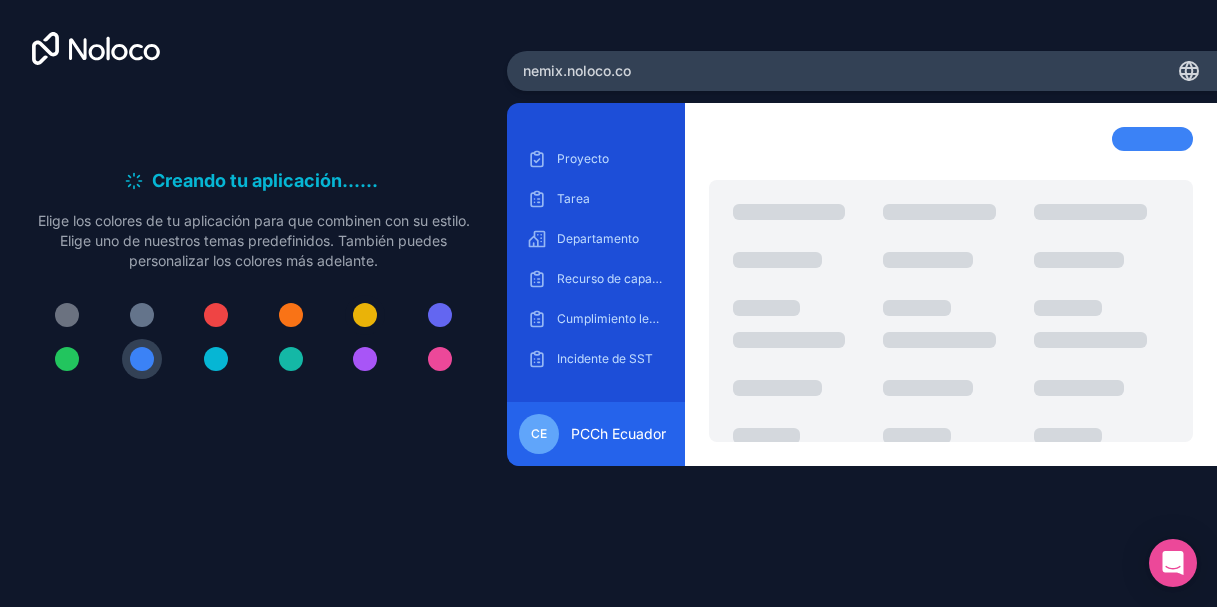 click at bounding box center [365, 315] 